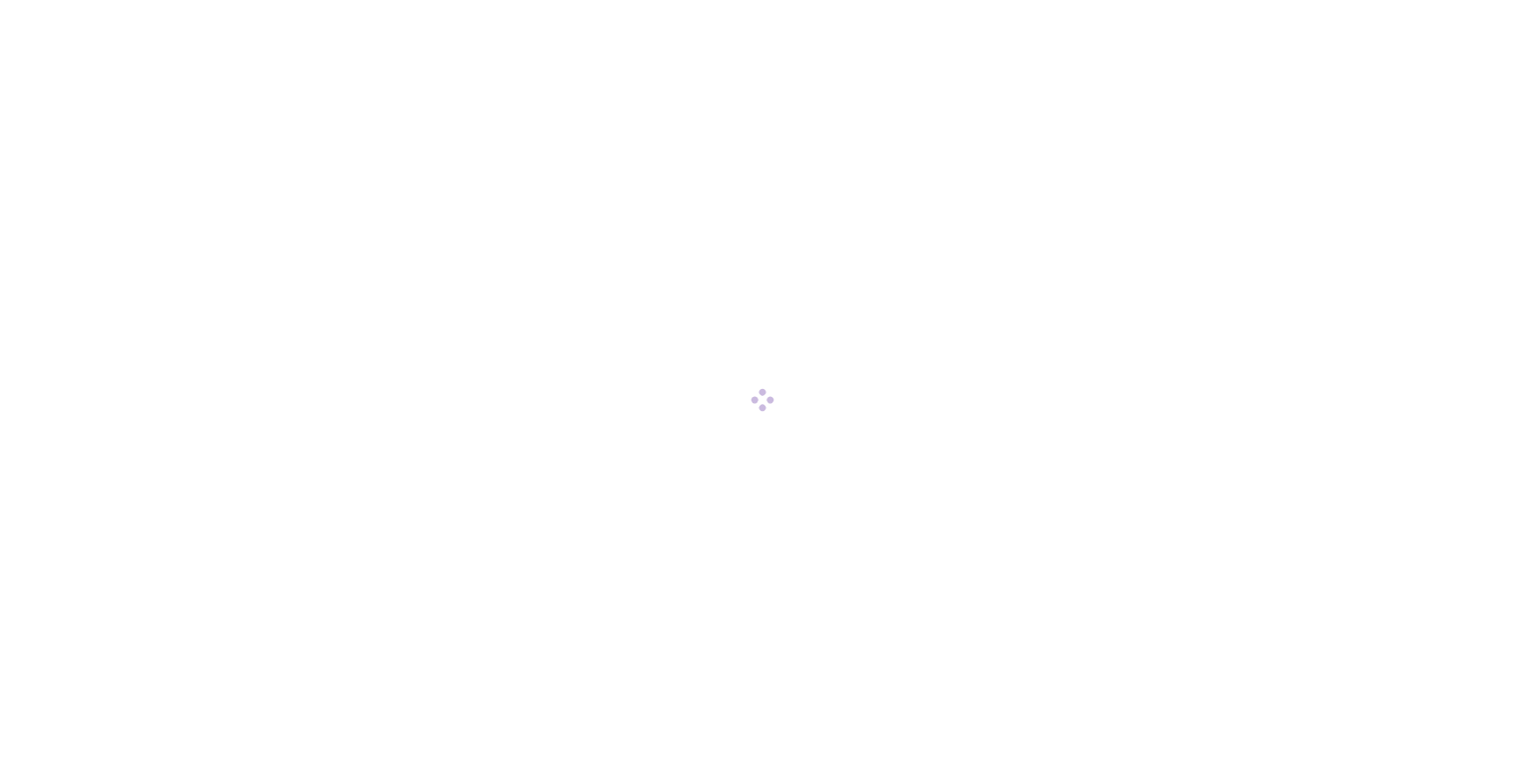 scroll, scrollTop: 0, scrollLeft: 0, axis: both 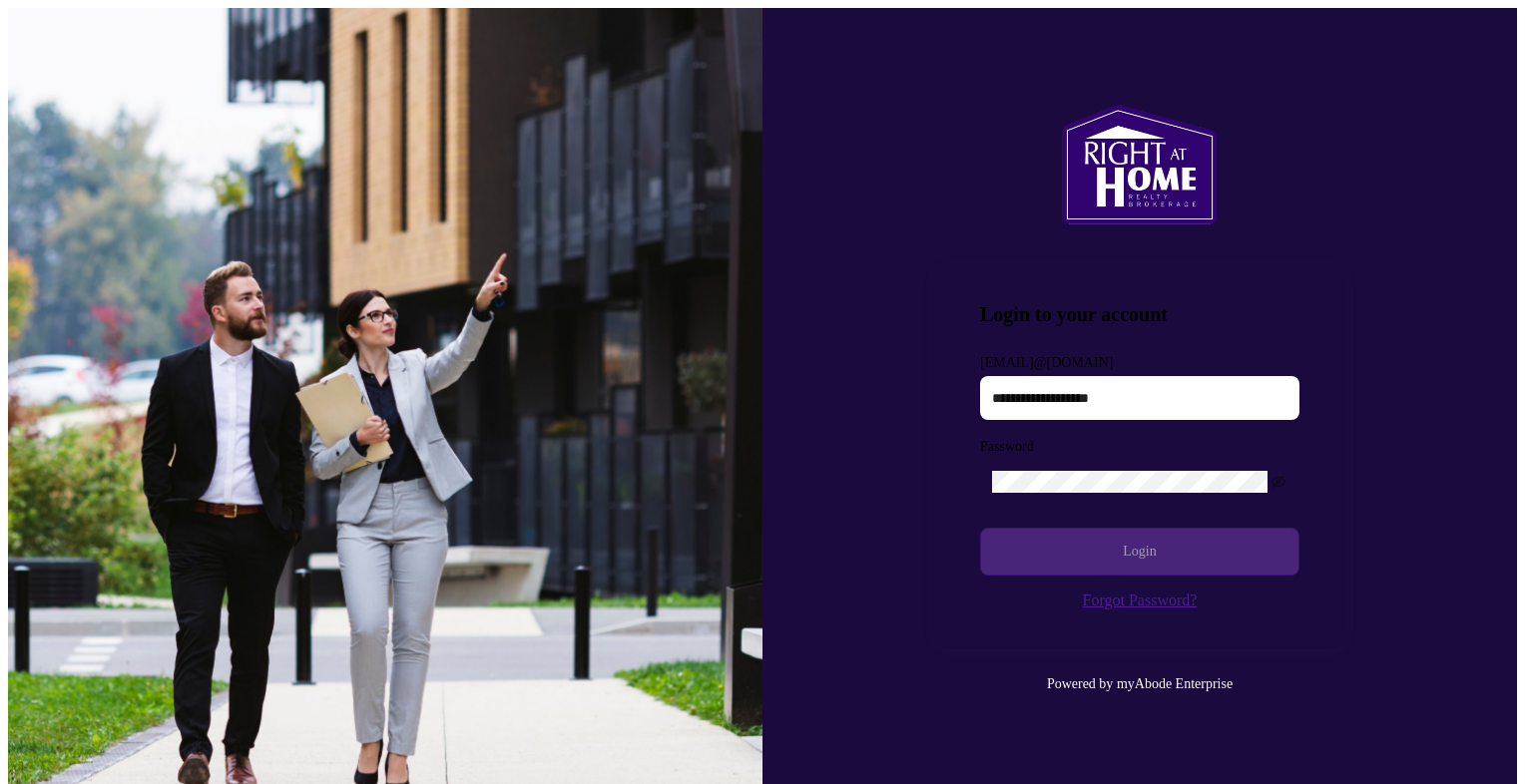 type on "**********" 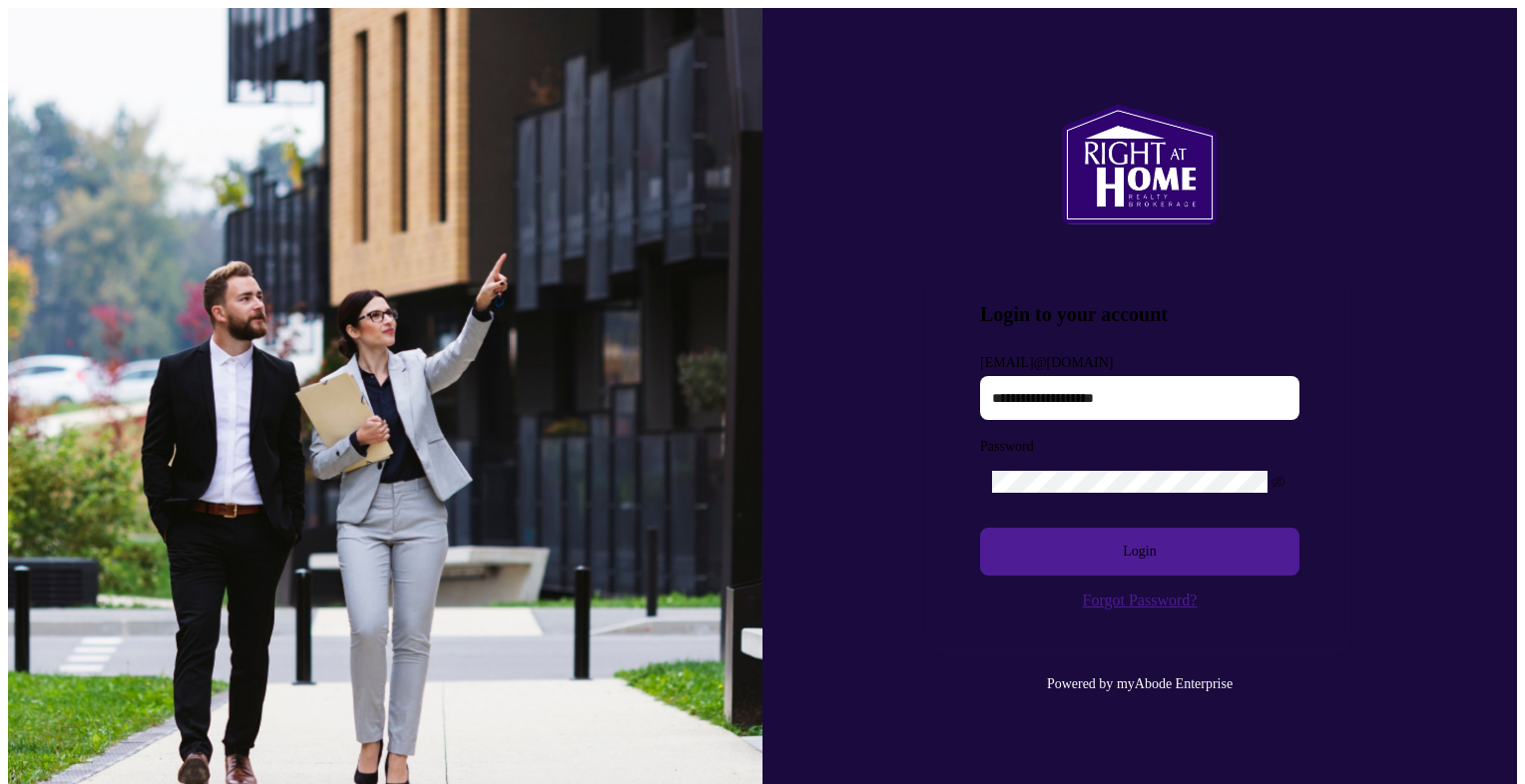 drag, startPoint x: 1129, startPoint y: 527, endPoint x: 1110, endPoint y: 503, distance: 30.610456 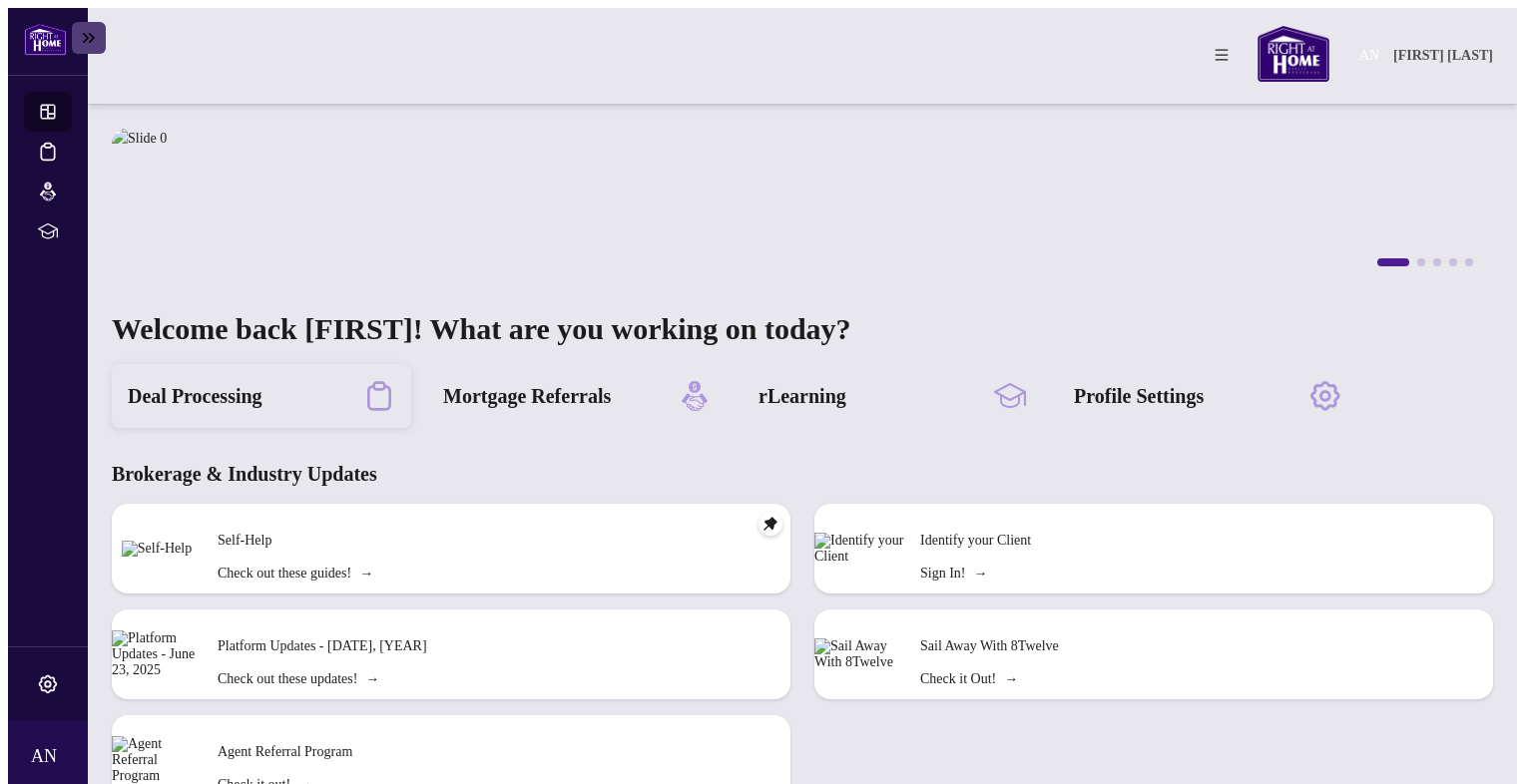 click on "Deal Processing" at bounding box center [195, 396] 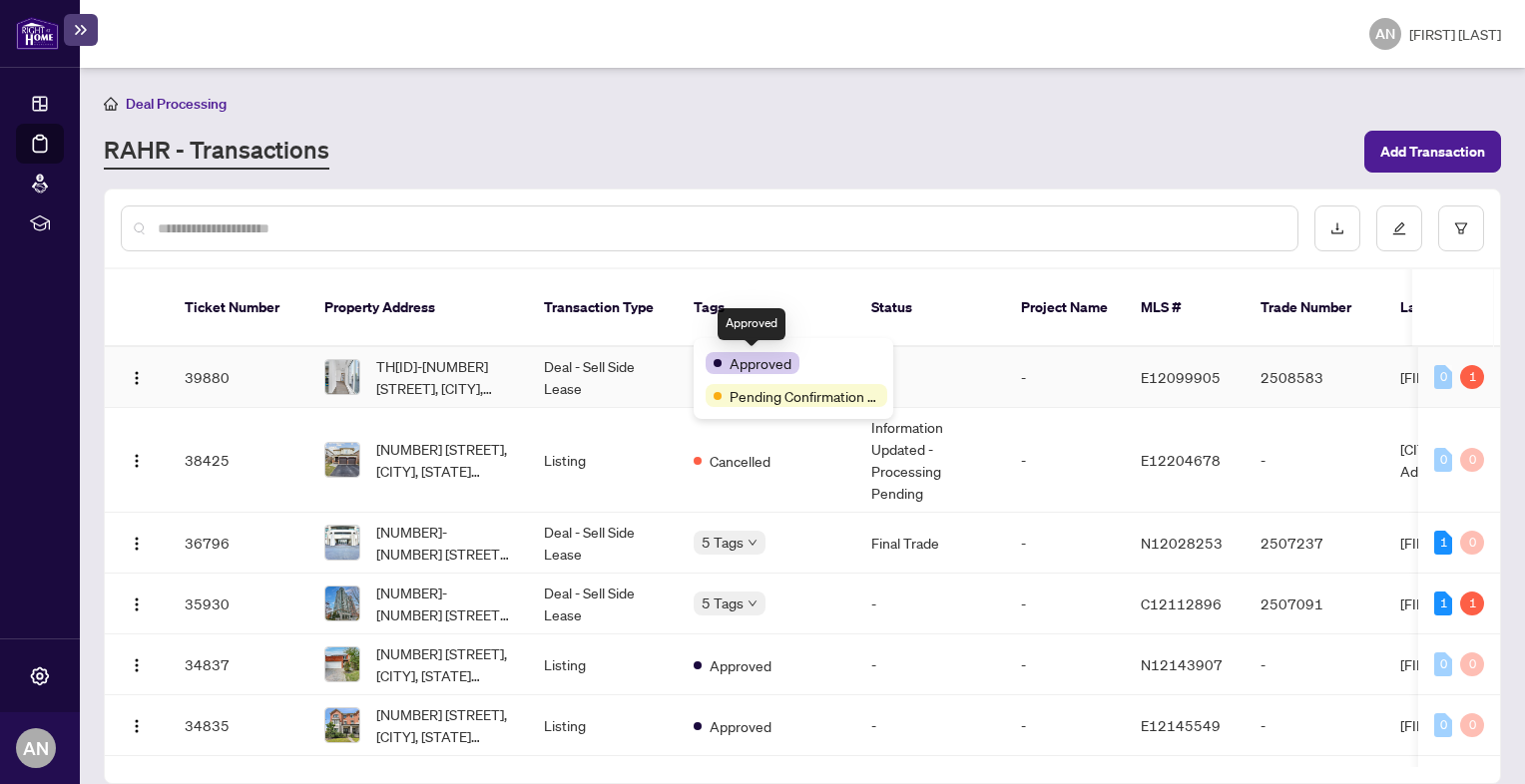 click on "Approved" at bounding box center (761, 363) 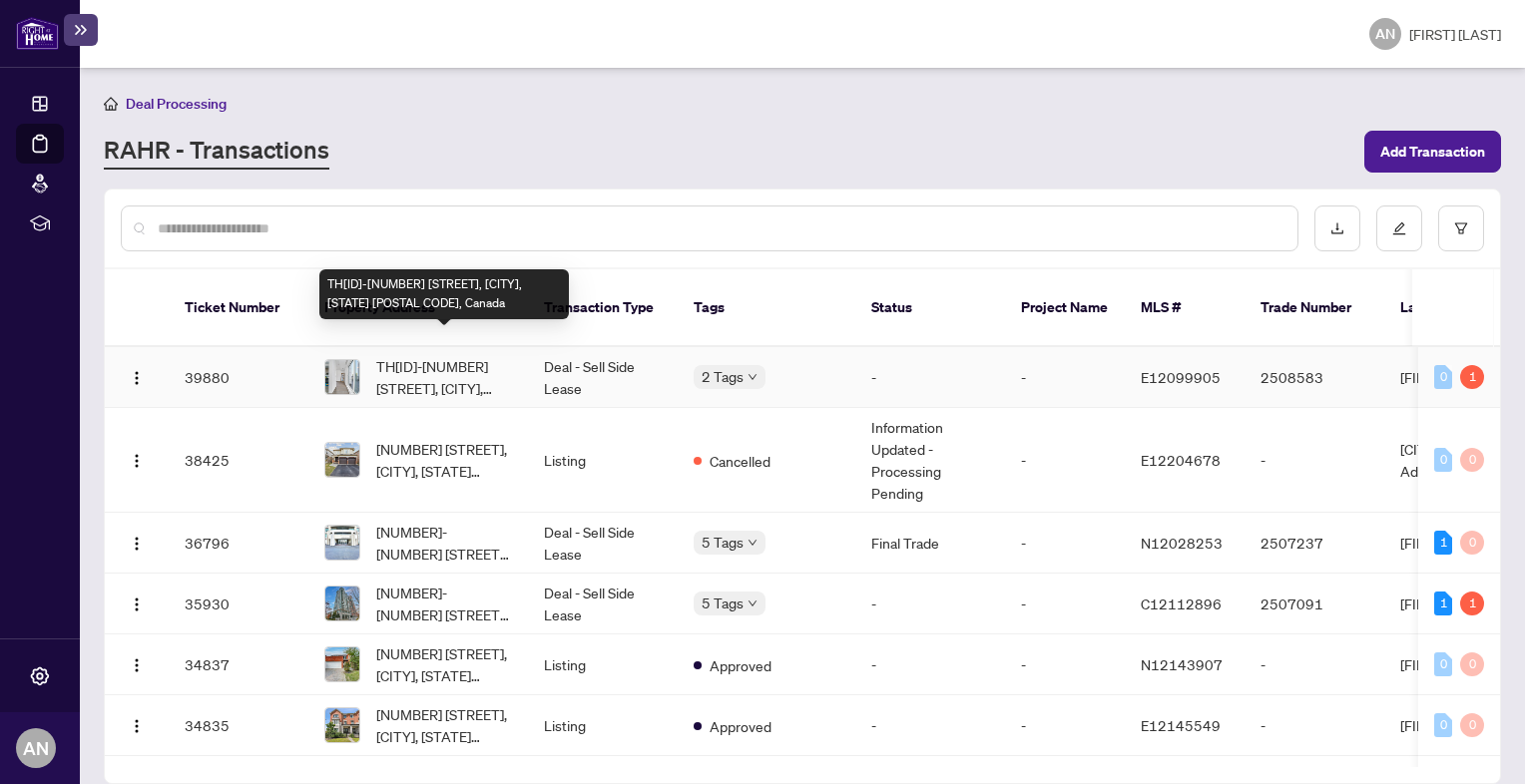 click on "TH[ID]-[NUMBER] [STREET], [CITY], [STATE] [POSTAL CODE], Canada" at bounding box center (444, 377) 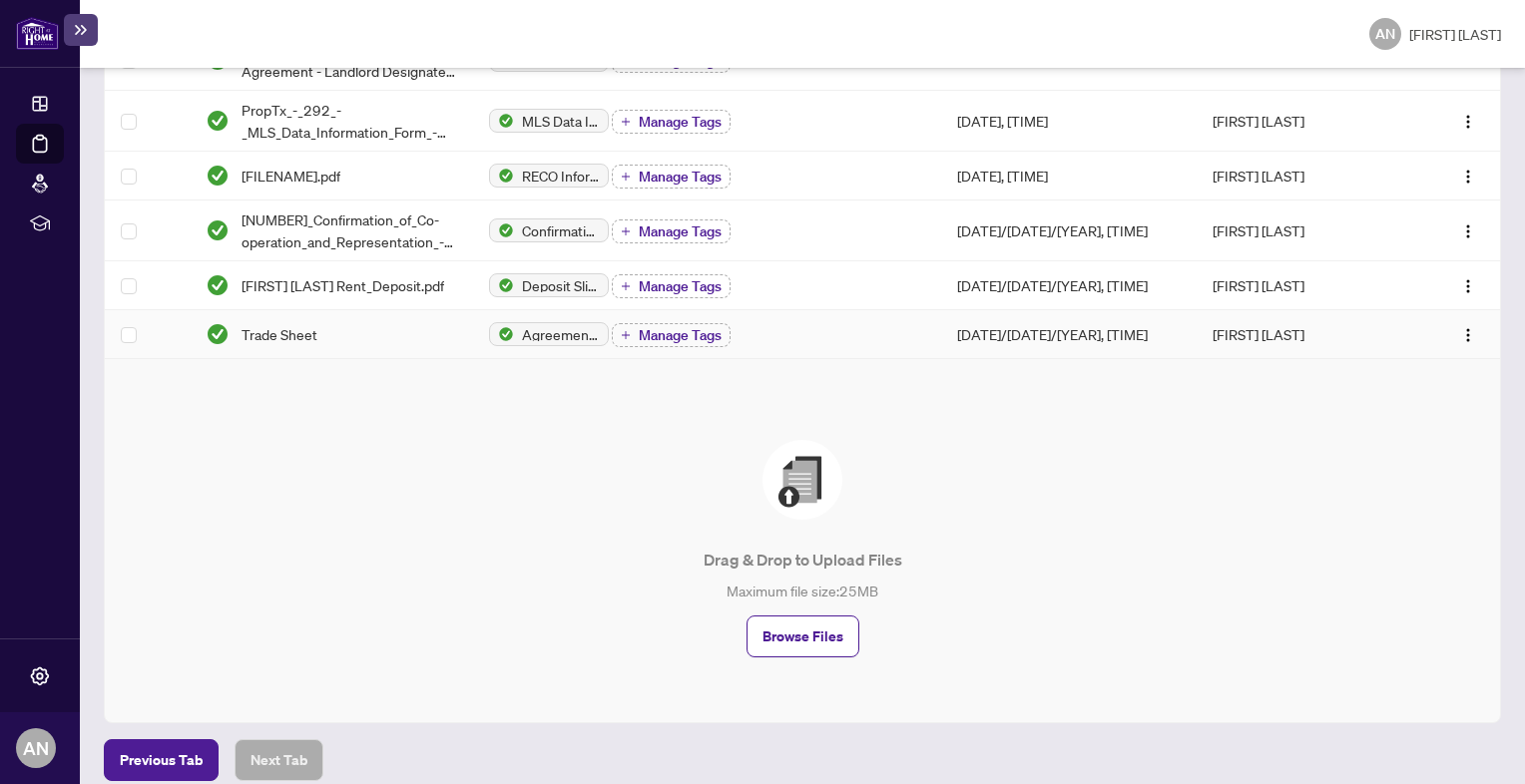scroll, scrollTop: 846, scrollLeft: 0, axis: vertical 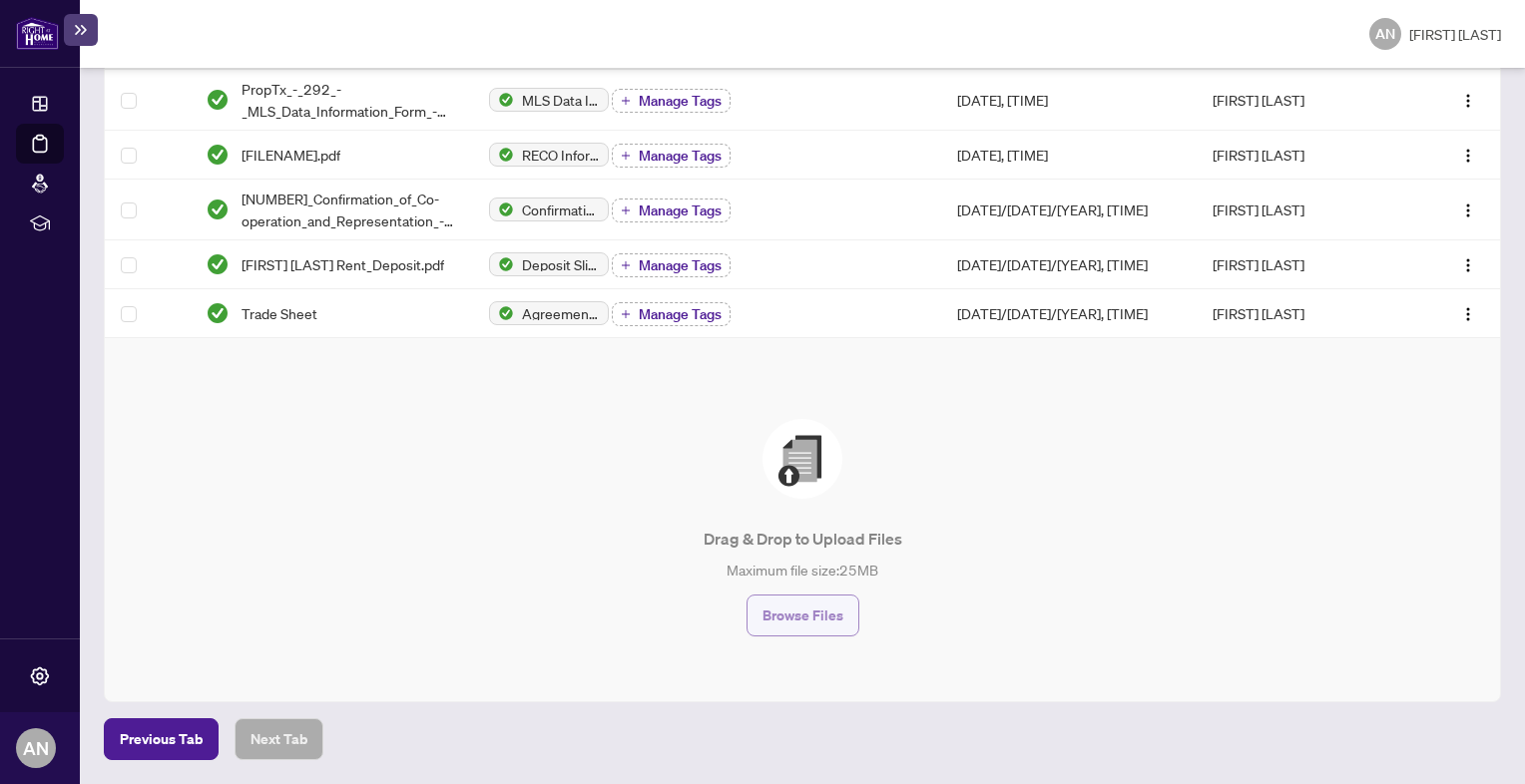 click on "Browse Files" at bounding box center (802, 615) 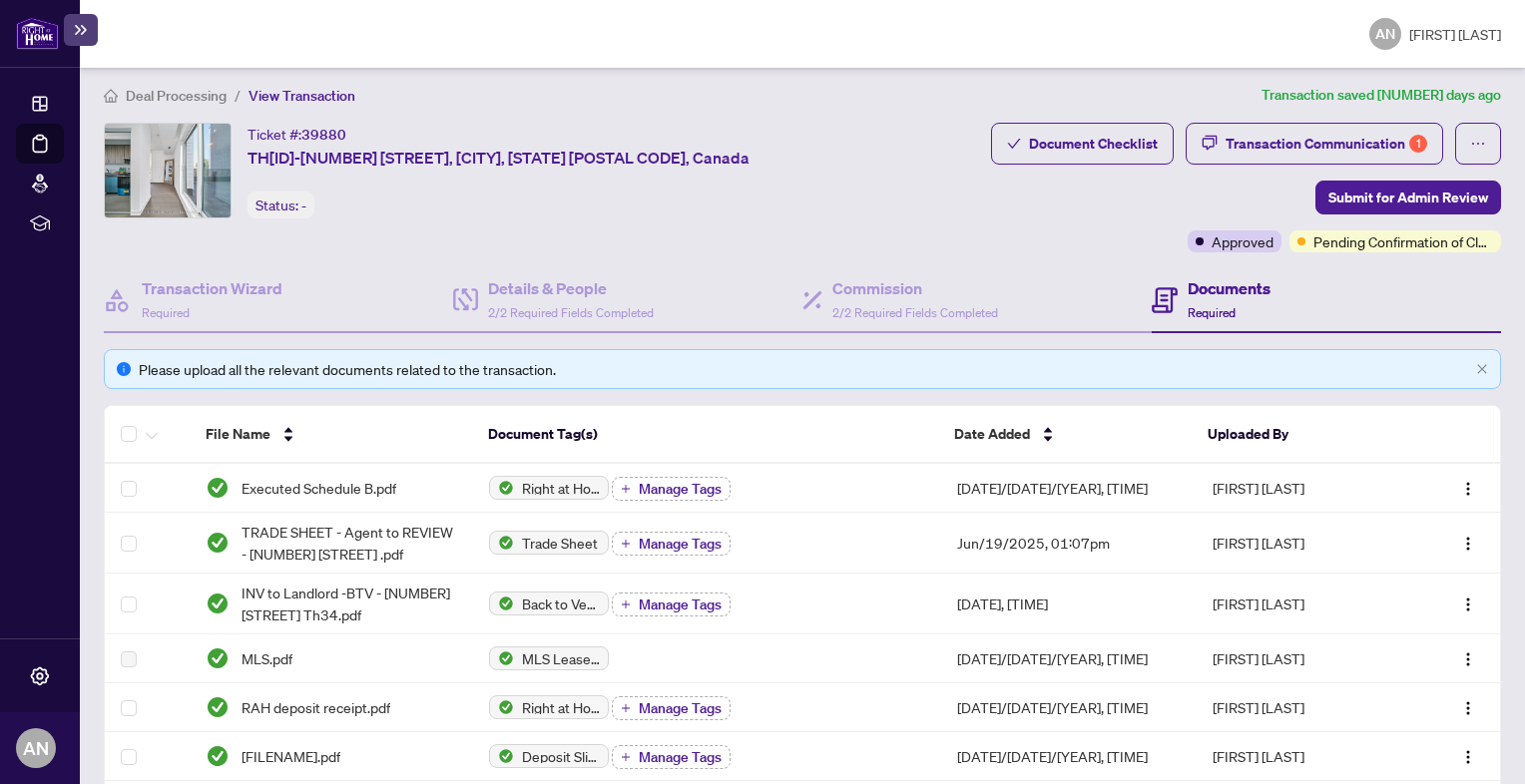 scroll, scrollTop: 0, scrollLeft: 0, axis: both 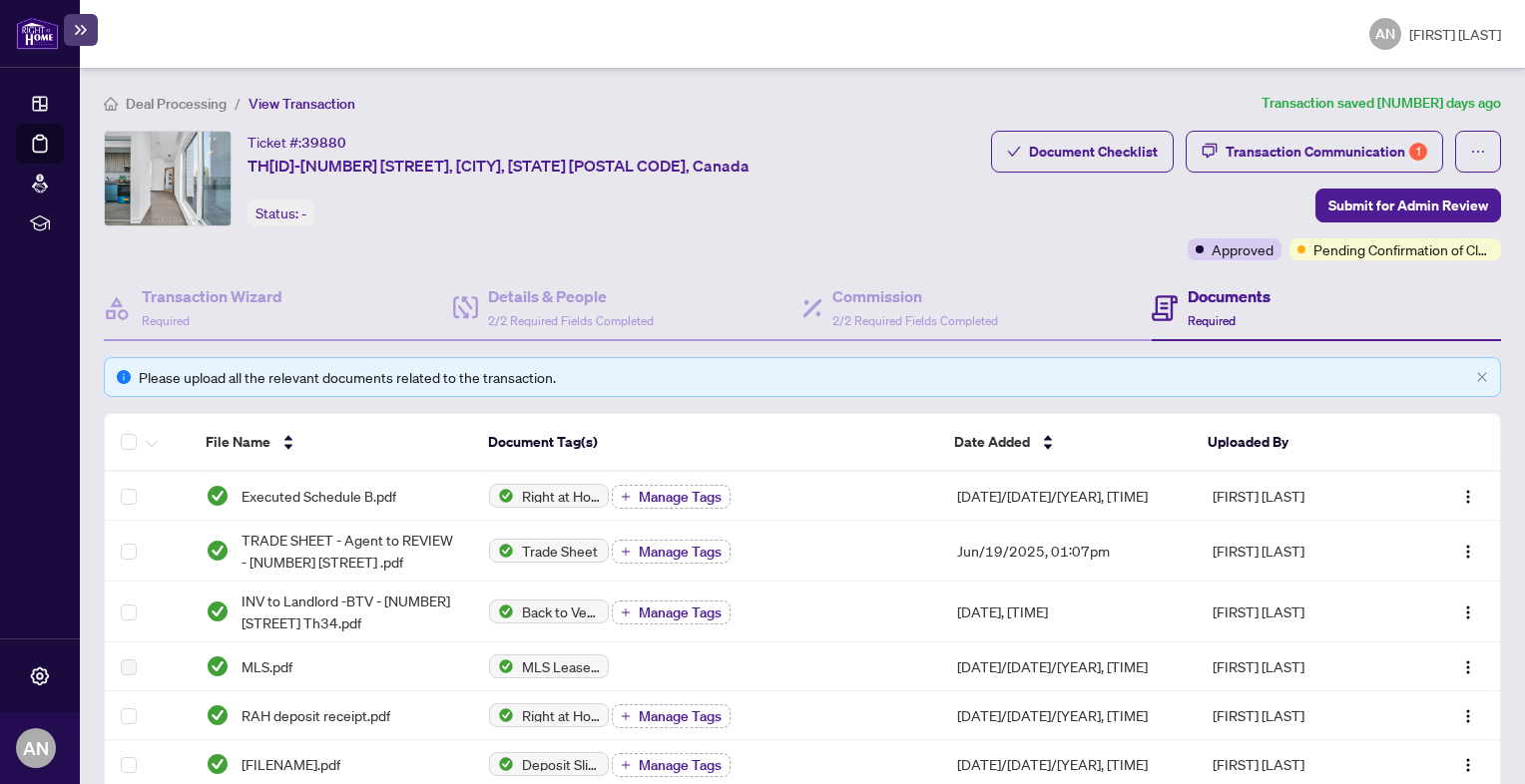 click on "Documents" at bounding box center [1229, 296] 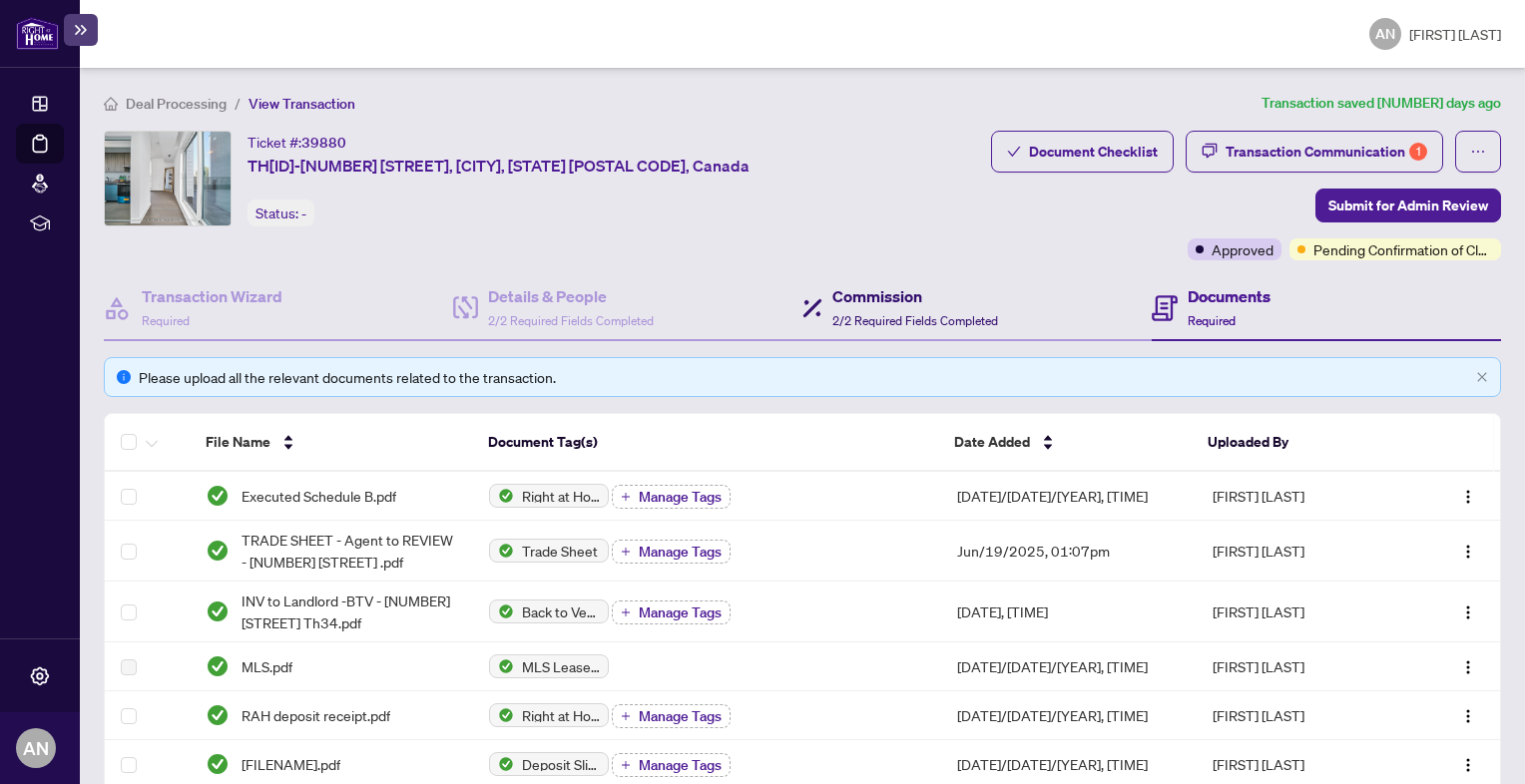 click on "Commission" at bounding box center [915, 296] 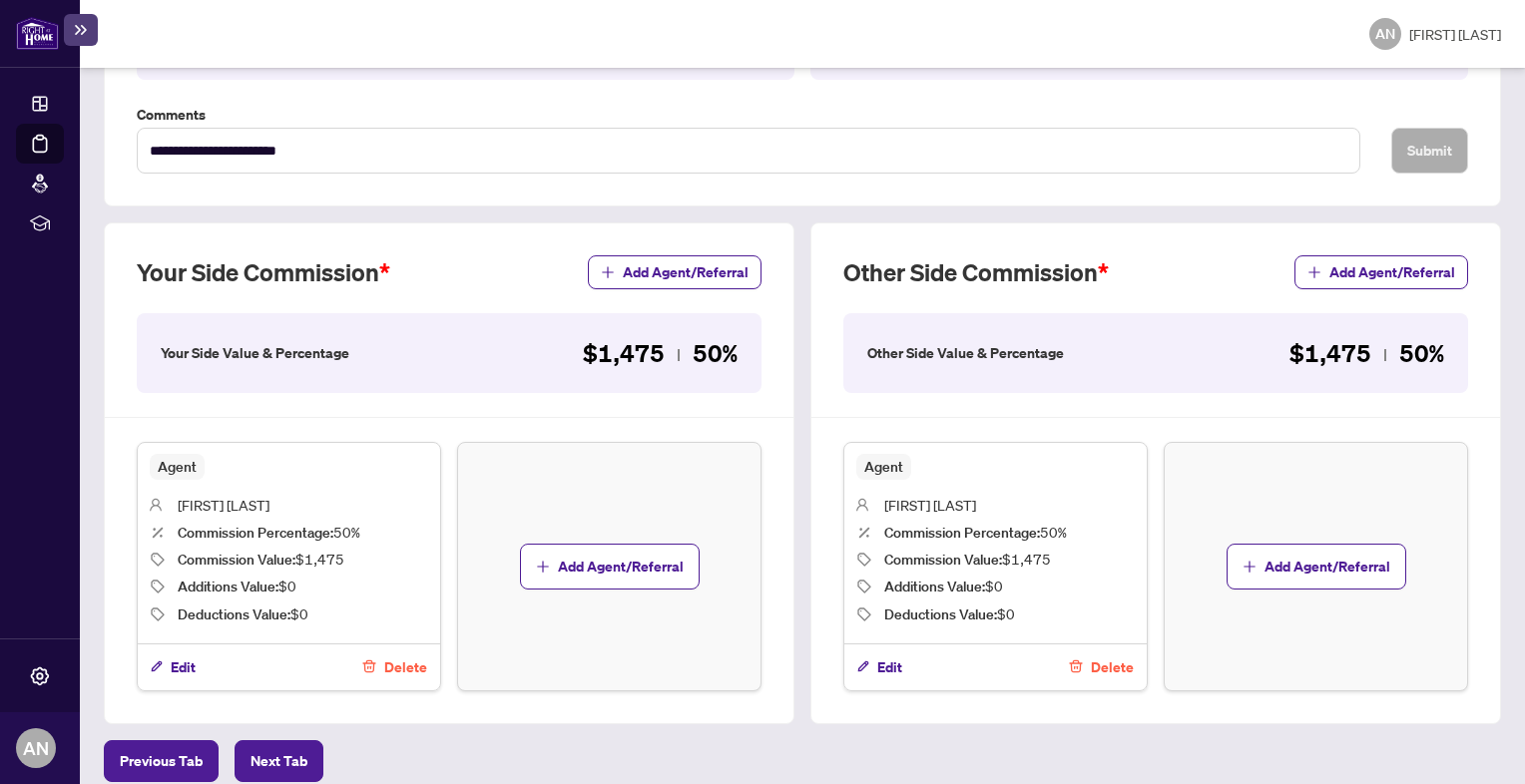 scroll, scrollTop: 513, scrollLeft: 0, axis: vertical 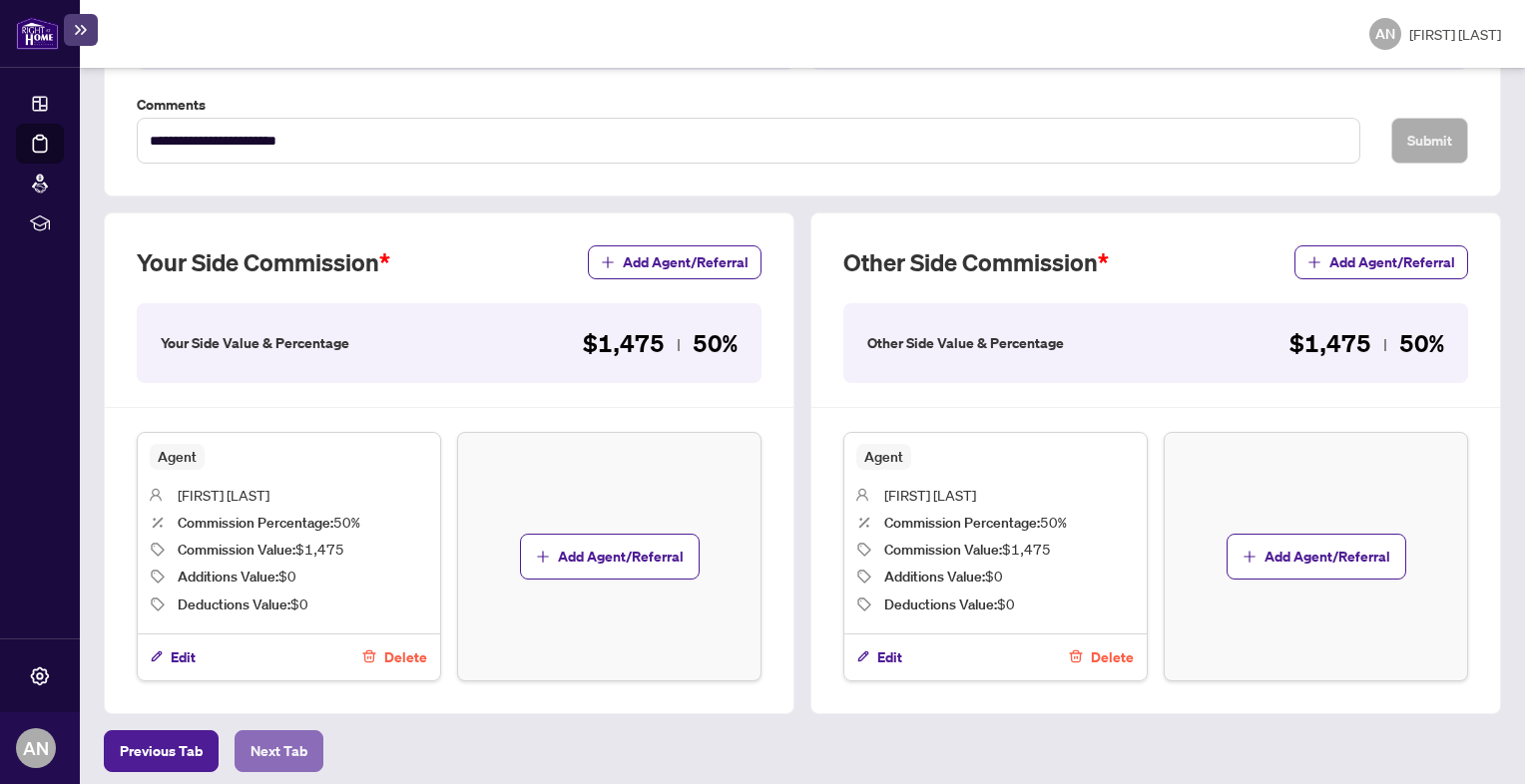 click on "Next Tab" at bounding box center [161, 751] 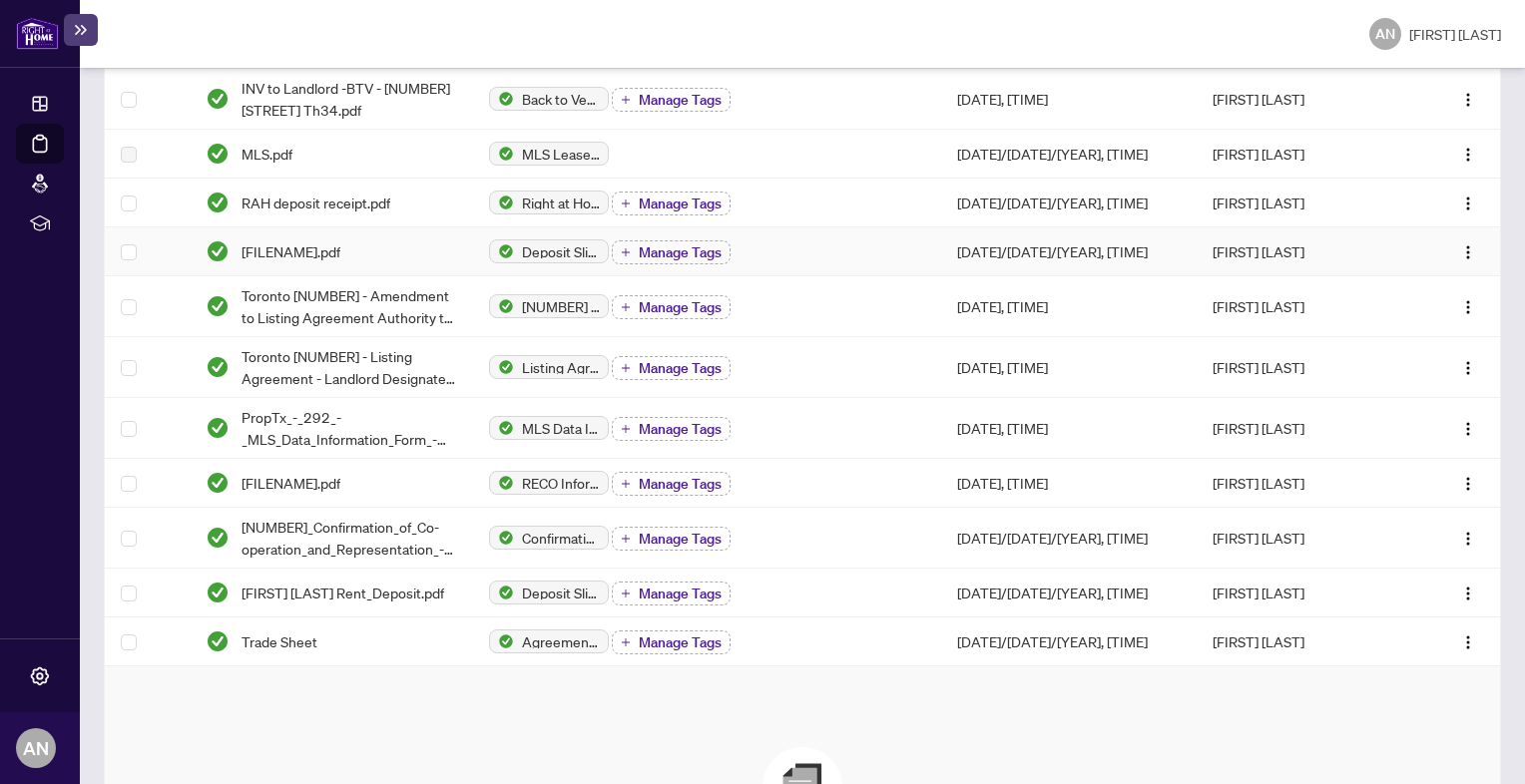 scroll, scrollTop: 0, scrollLeft: 0, axis: both 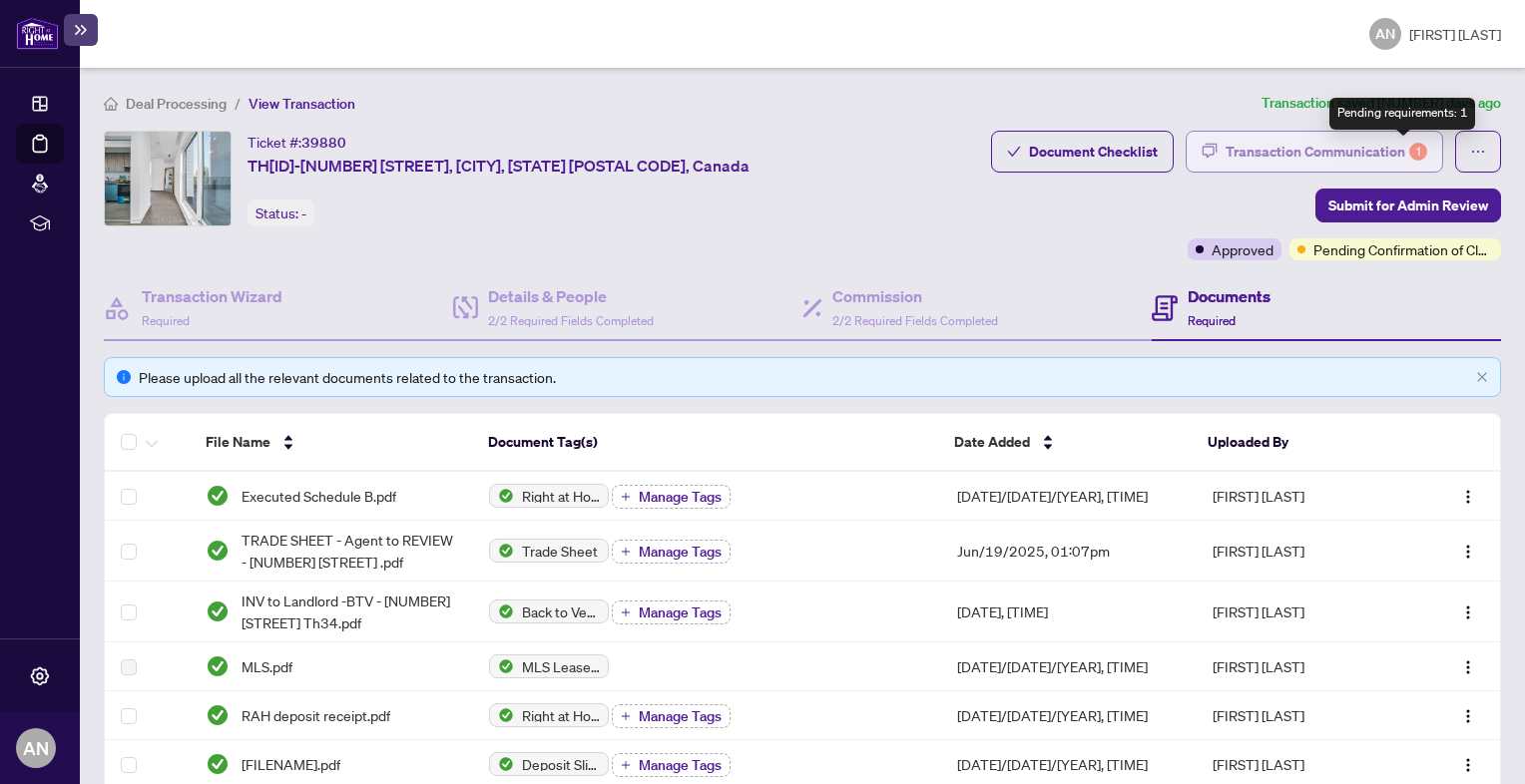 click on "1" at bounding box center (1418, 152) 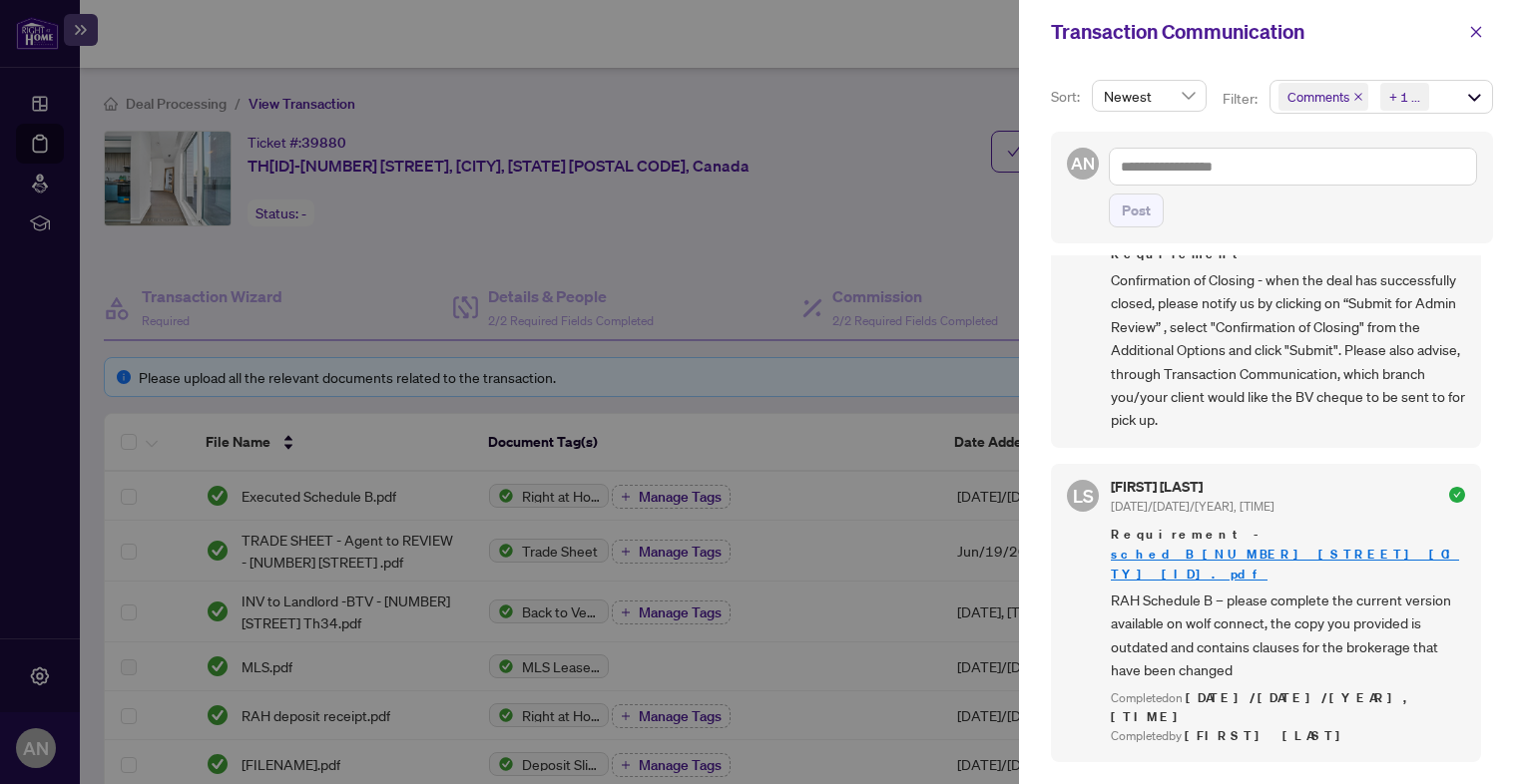 scroll, scrollTop: 0, scrollLeft: 0, axis: both 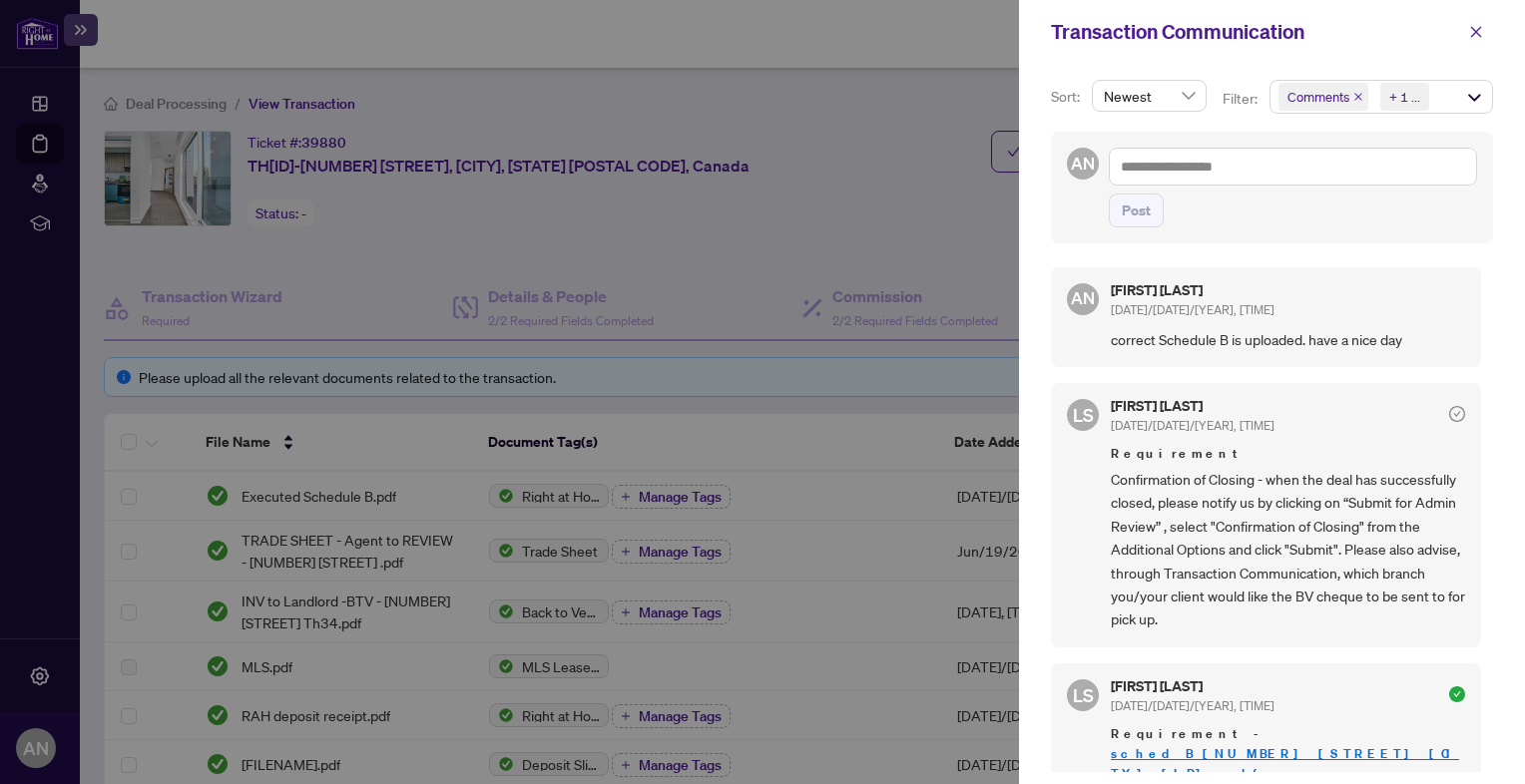 click at bounding box center [762, 392] 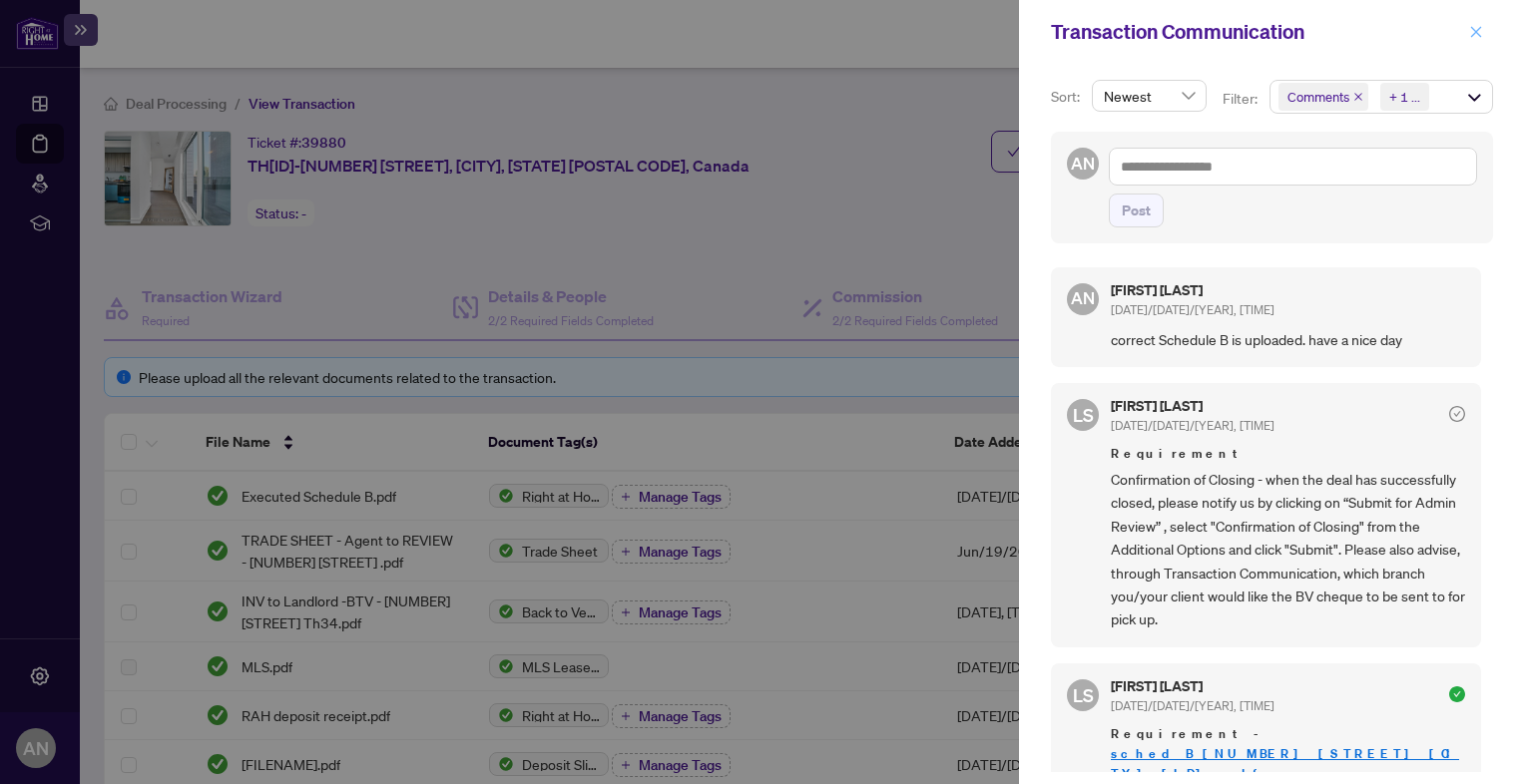 click at bounding box center [1476, 31] 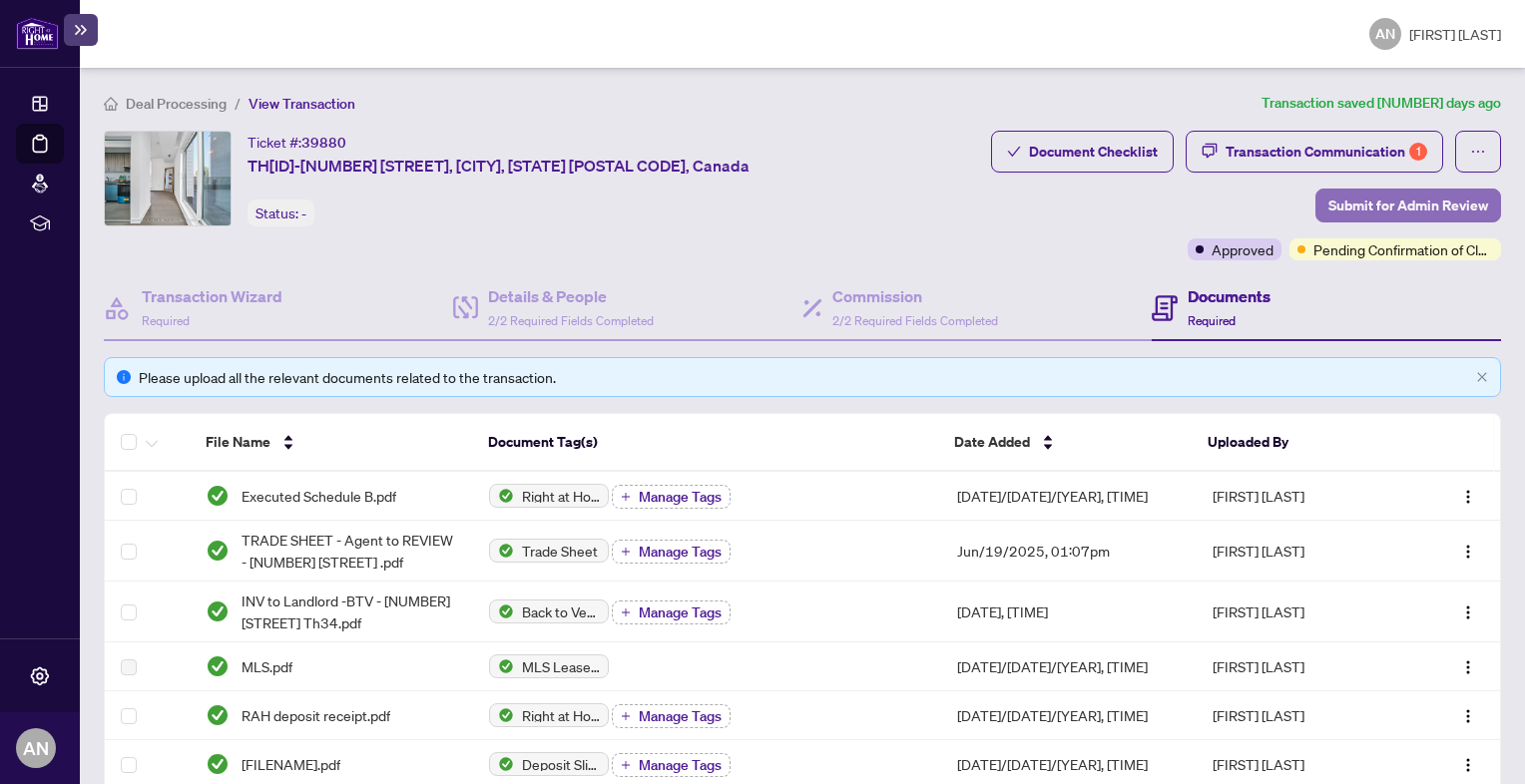 click on "Submit for Admin Review" at bounding box center (1408, 205) 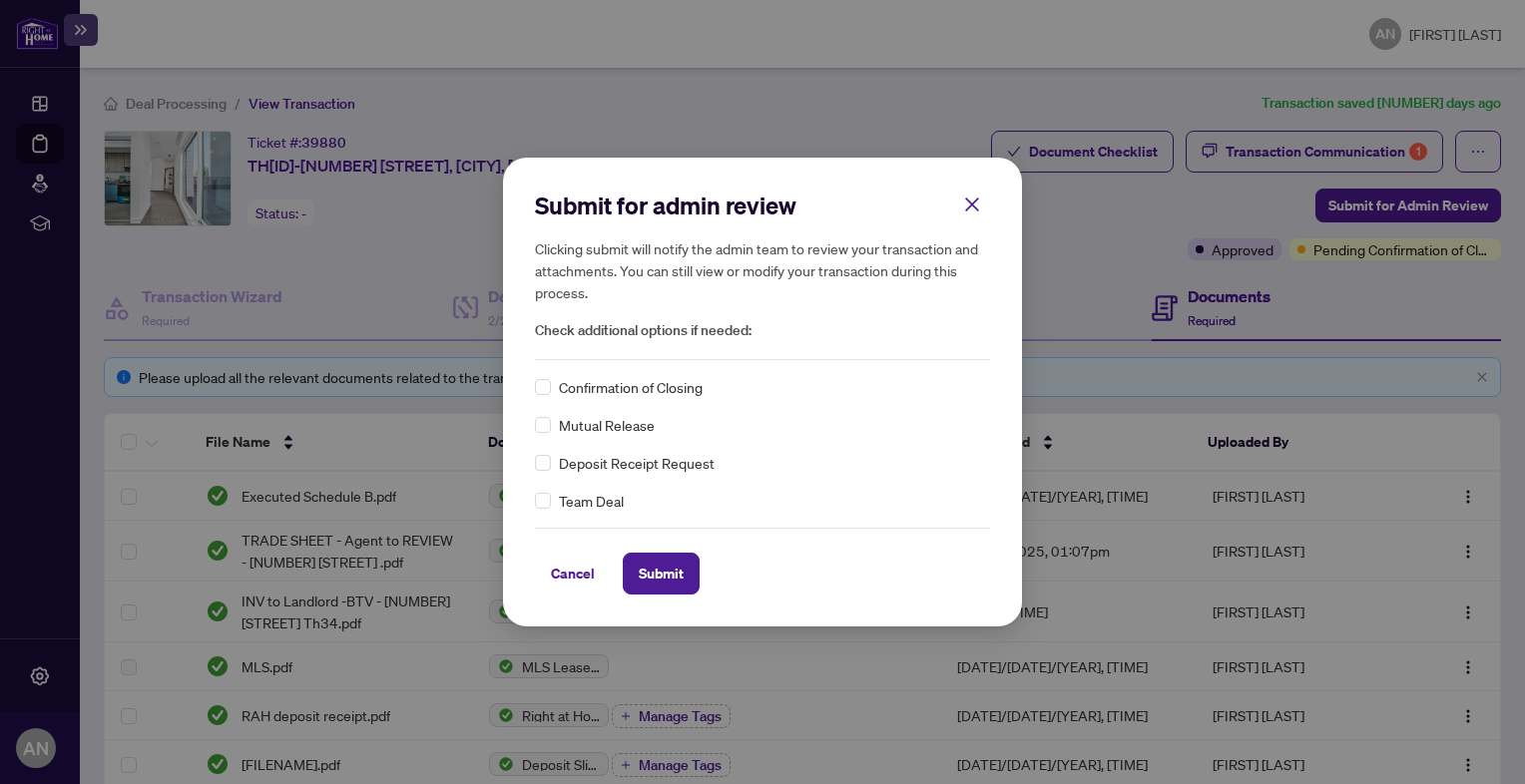 click on "Confirmation of Closing" at bounding box center (631, 387) 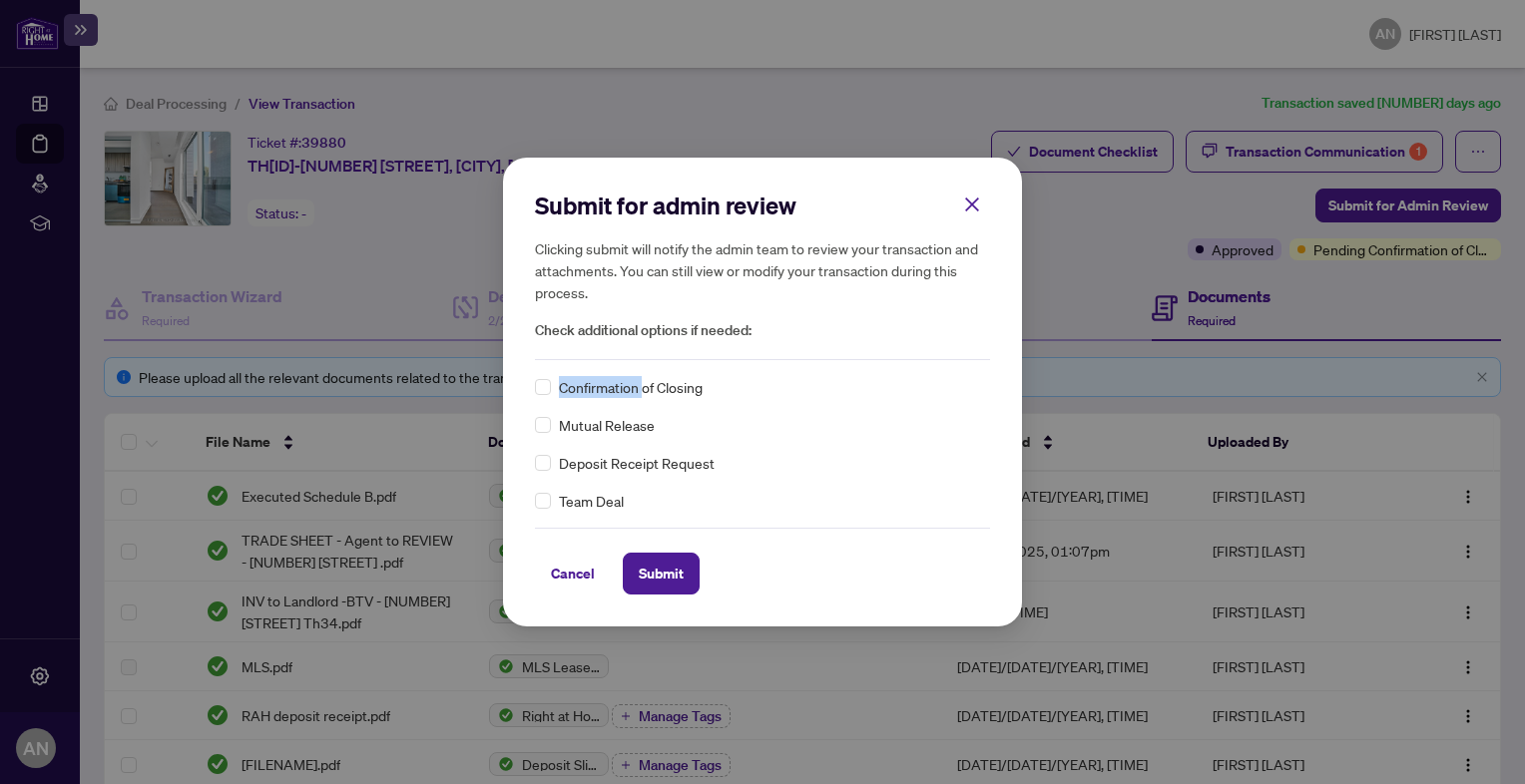click on "Confirmation of Closing" at bounding box center (631, 387) 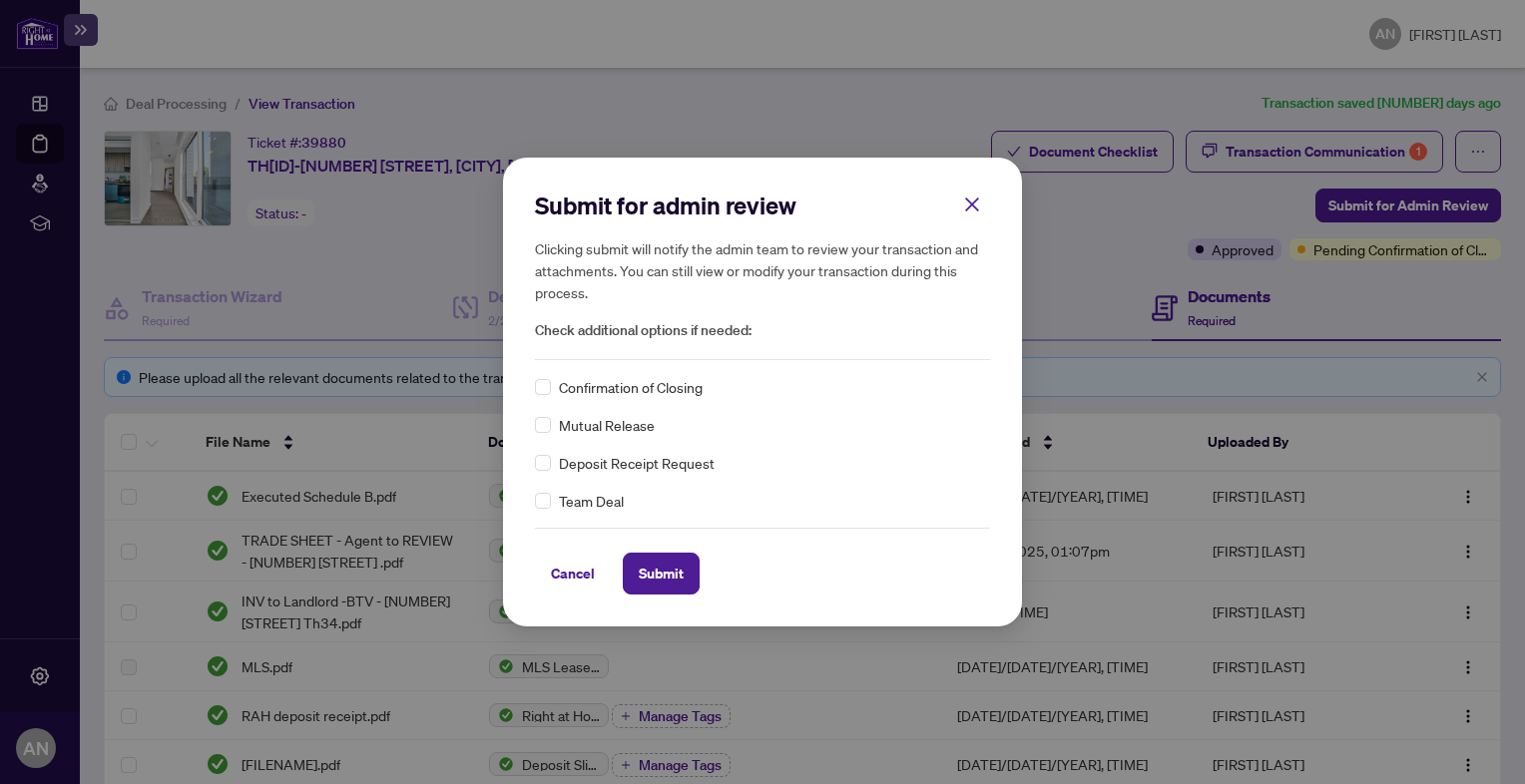 drag, startPoint x: 566, startPoint y: 391, endPoint x: 551, endPoint y: 391, distance: 15 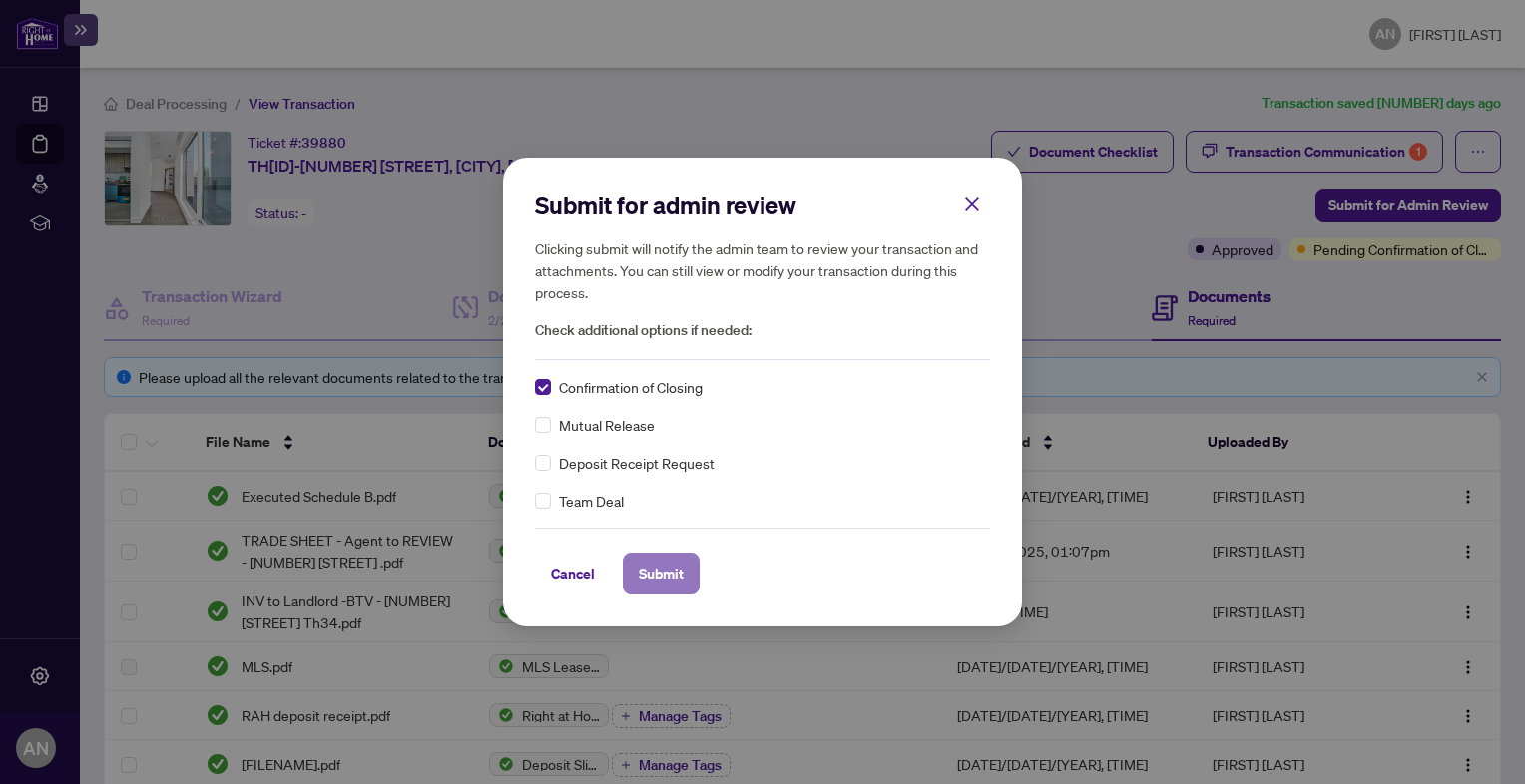 click on "Submit" at bounding box center [661, 574] 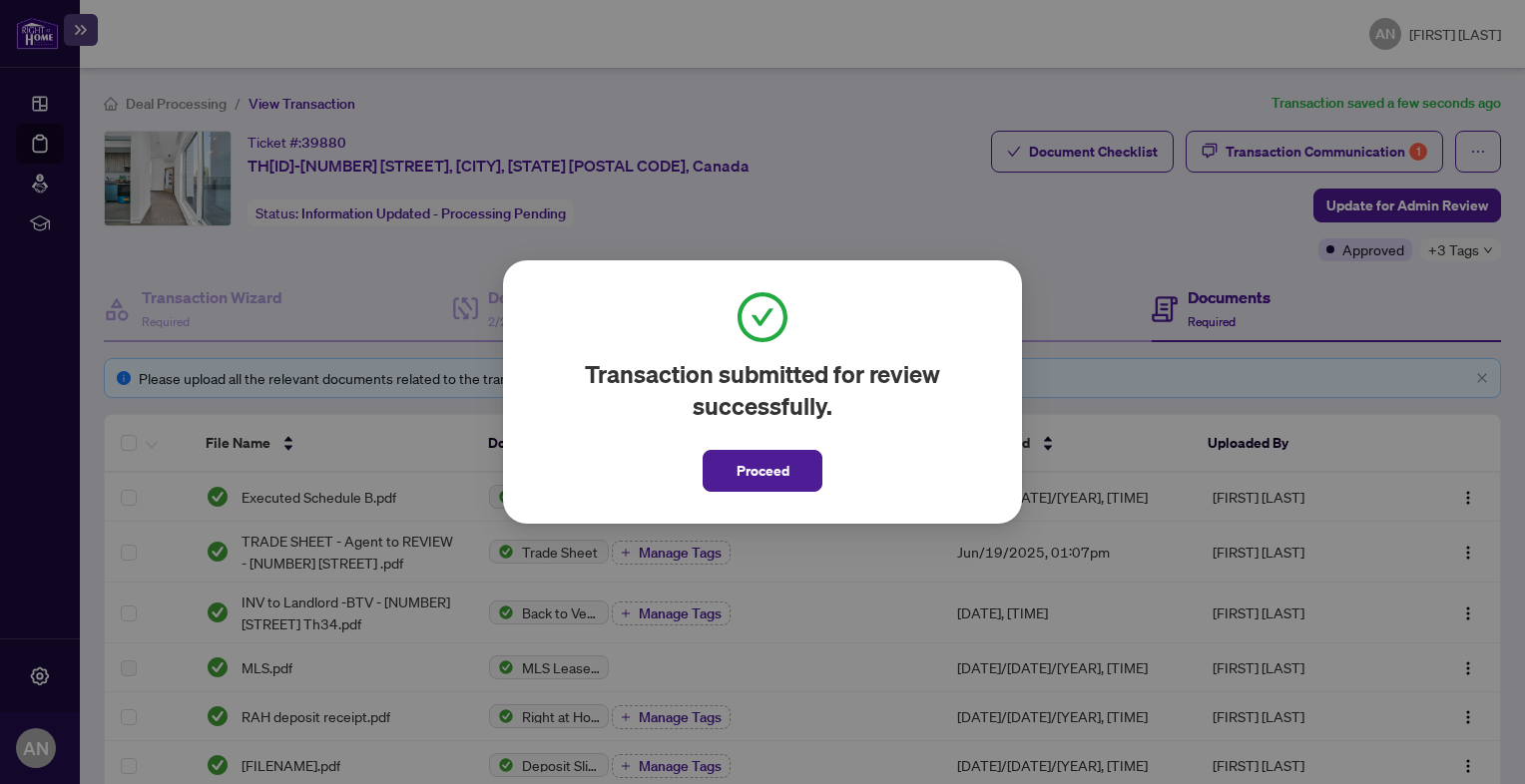 click on "Proceed" at bounding box center [762, 471] 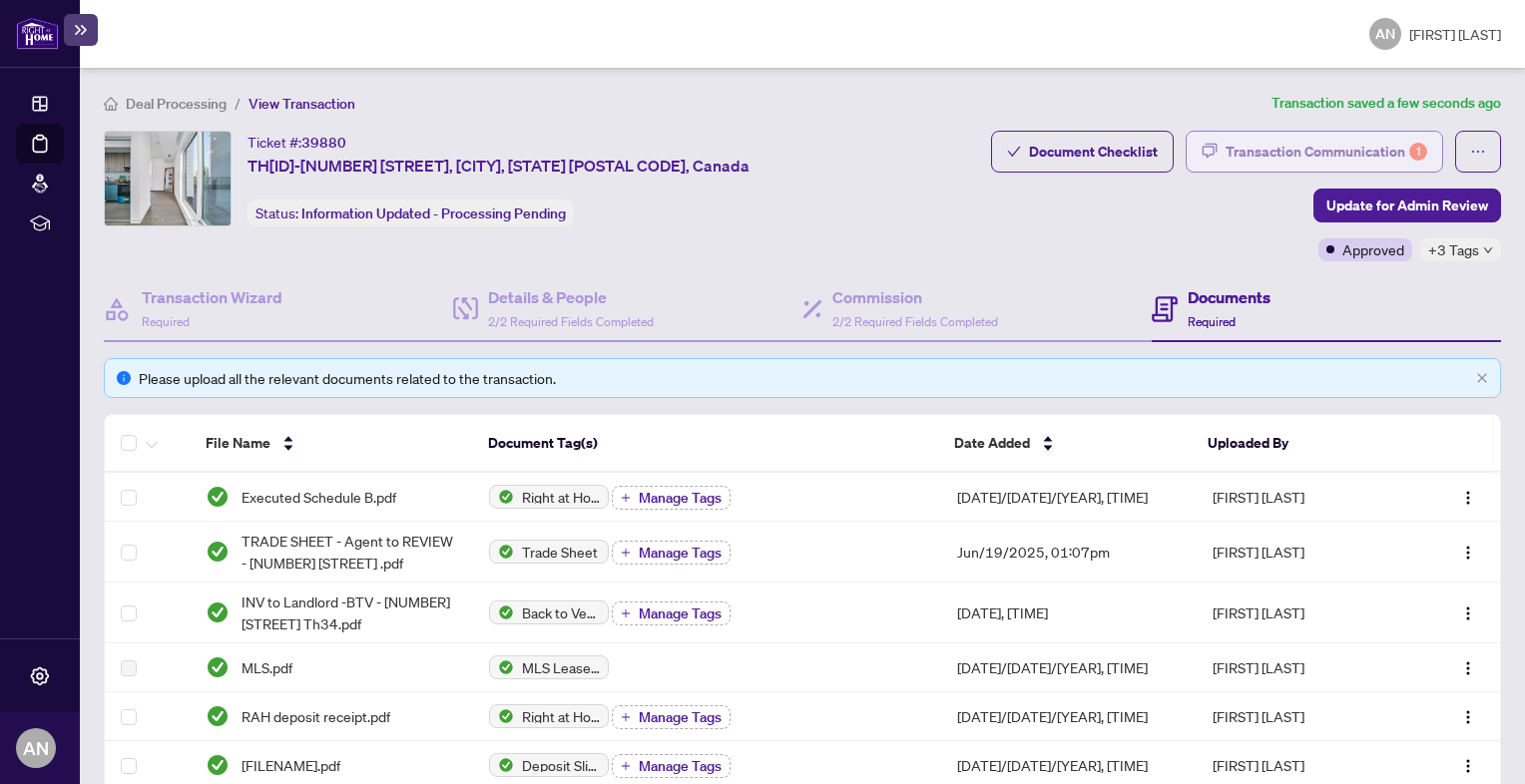 click on "Transaction Communication 1" at bounding box center (1326, 152) 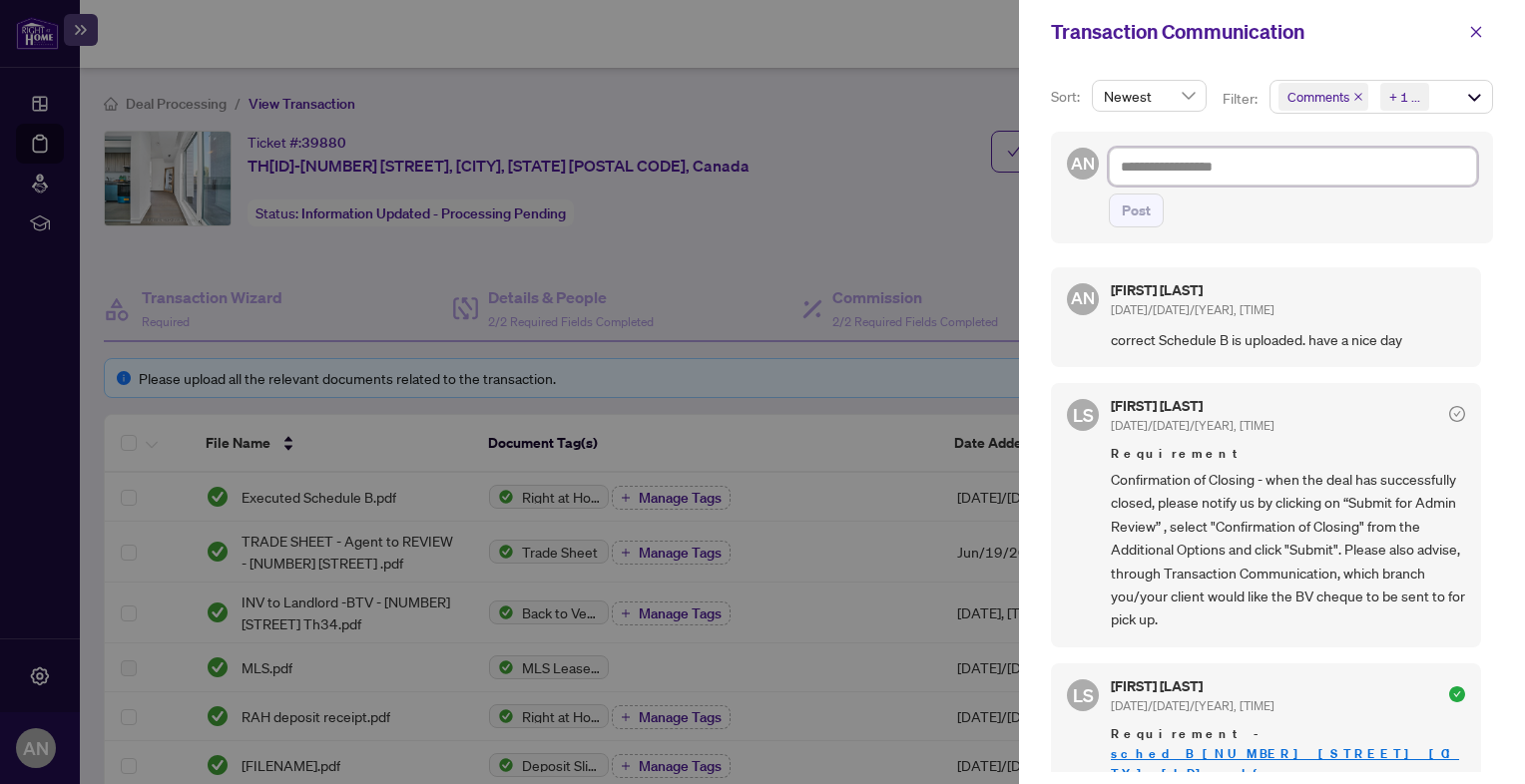 click at bounding box center [1292, 167] 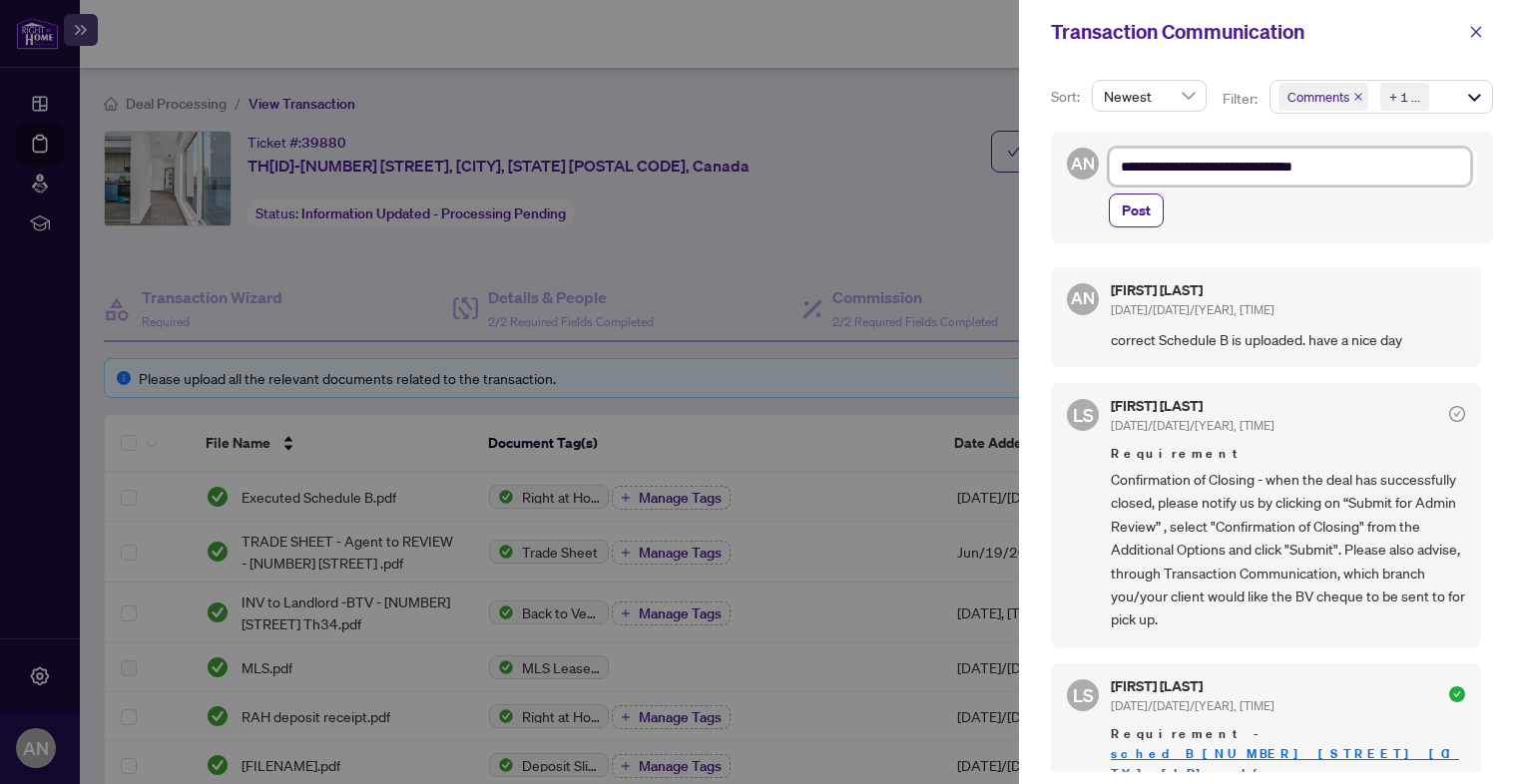 click on "**********" at bounding box center [1289, 167] 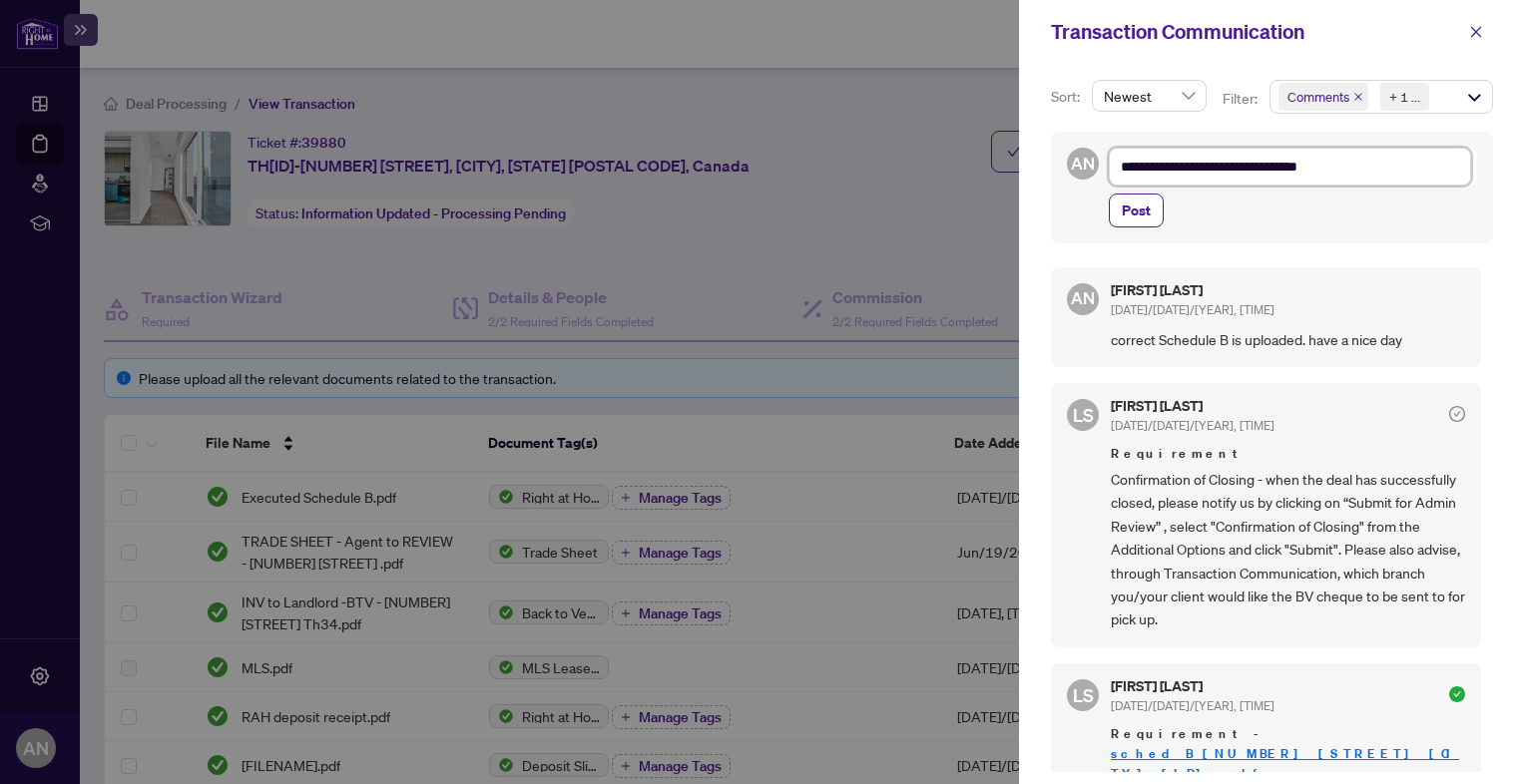 click on "**********" at bounding box center [1289, 167] 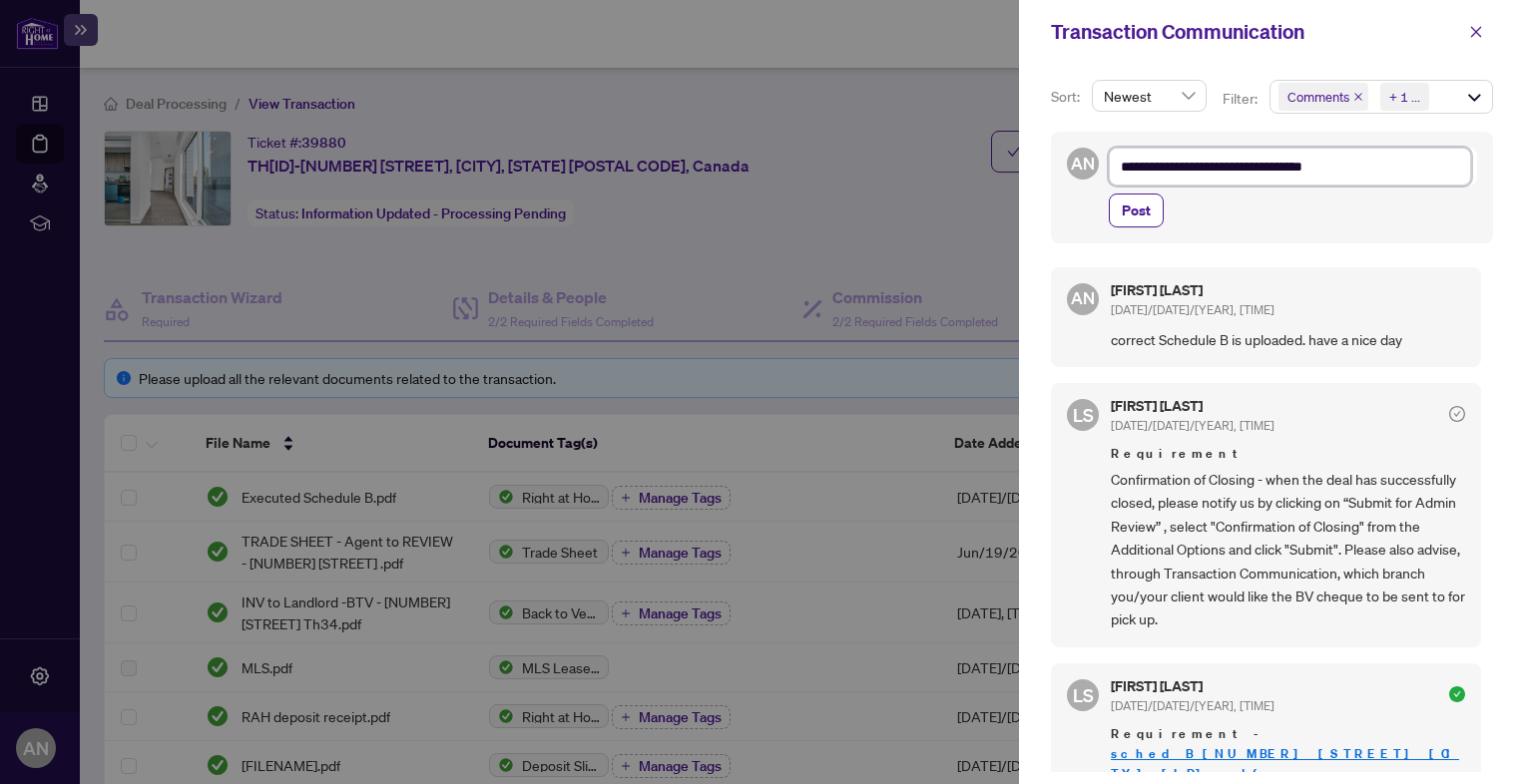 click on "**********" at bounding box center [1289, 167] 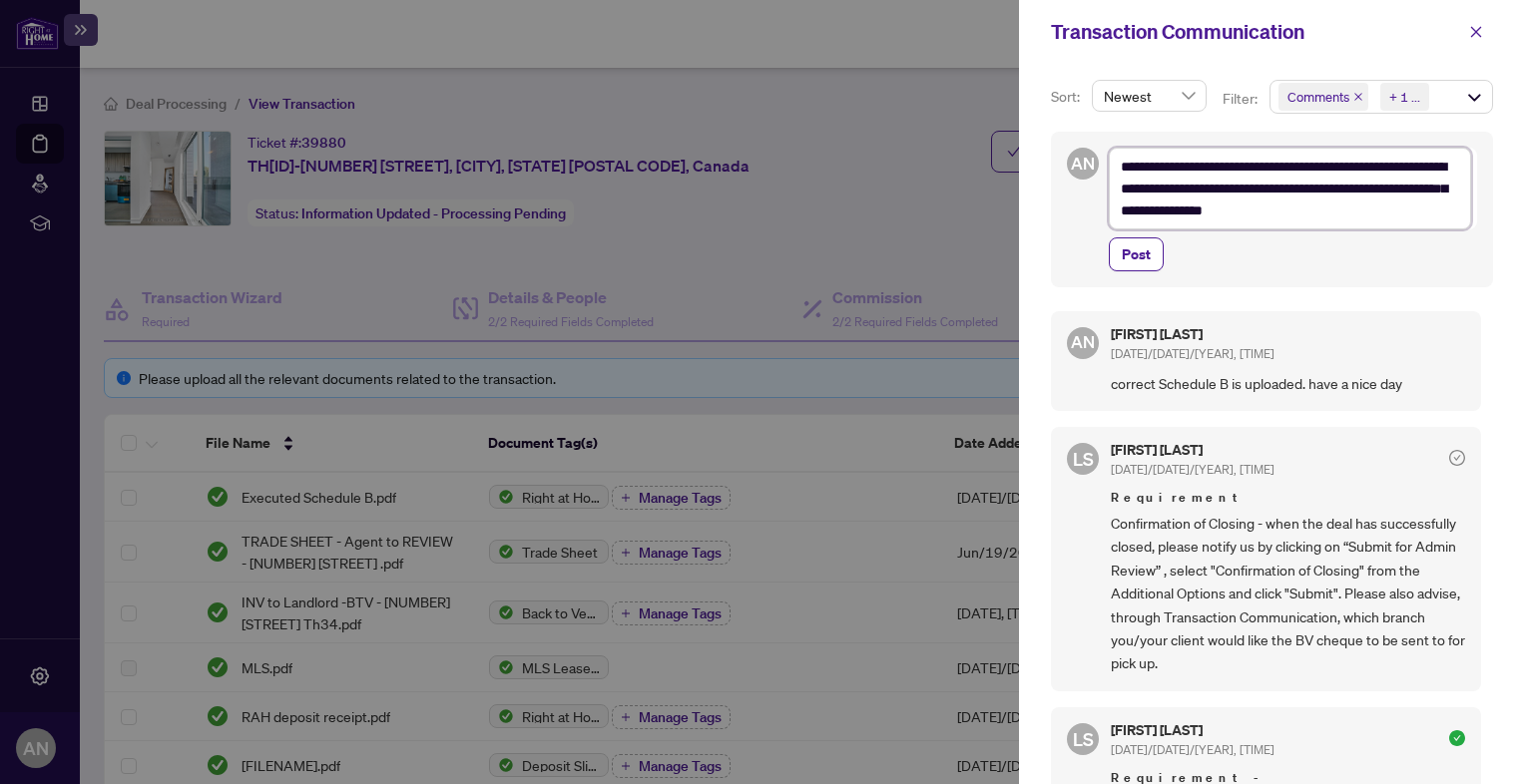 click on "**********" at bounding box center (1289, 189) 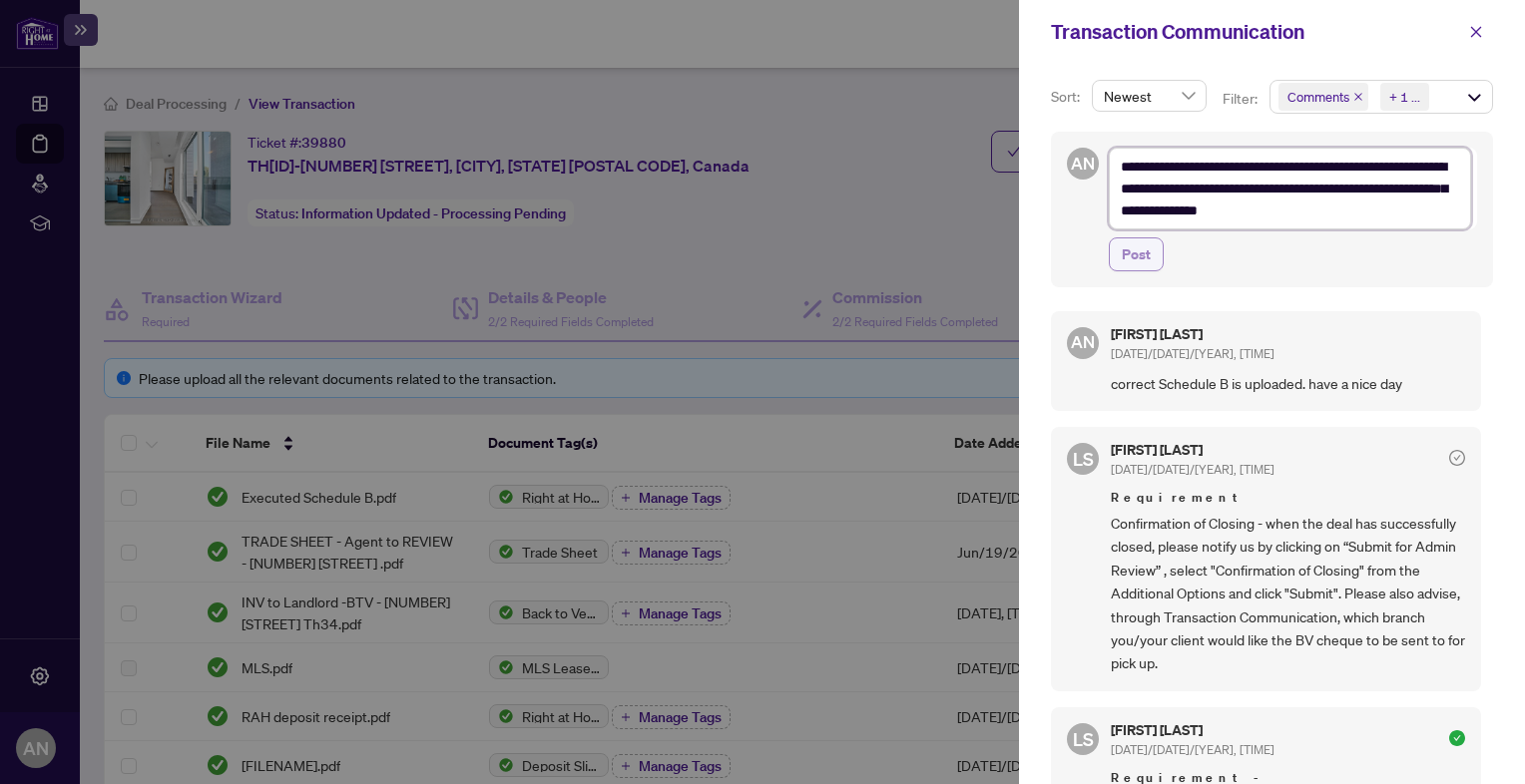type on "**********" 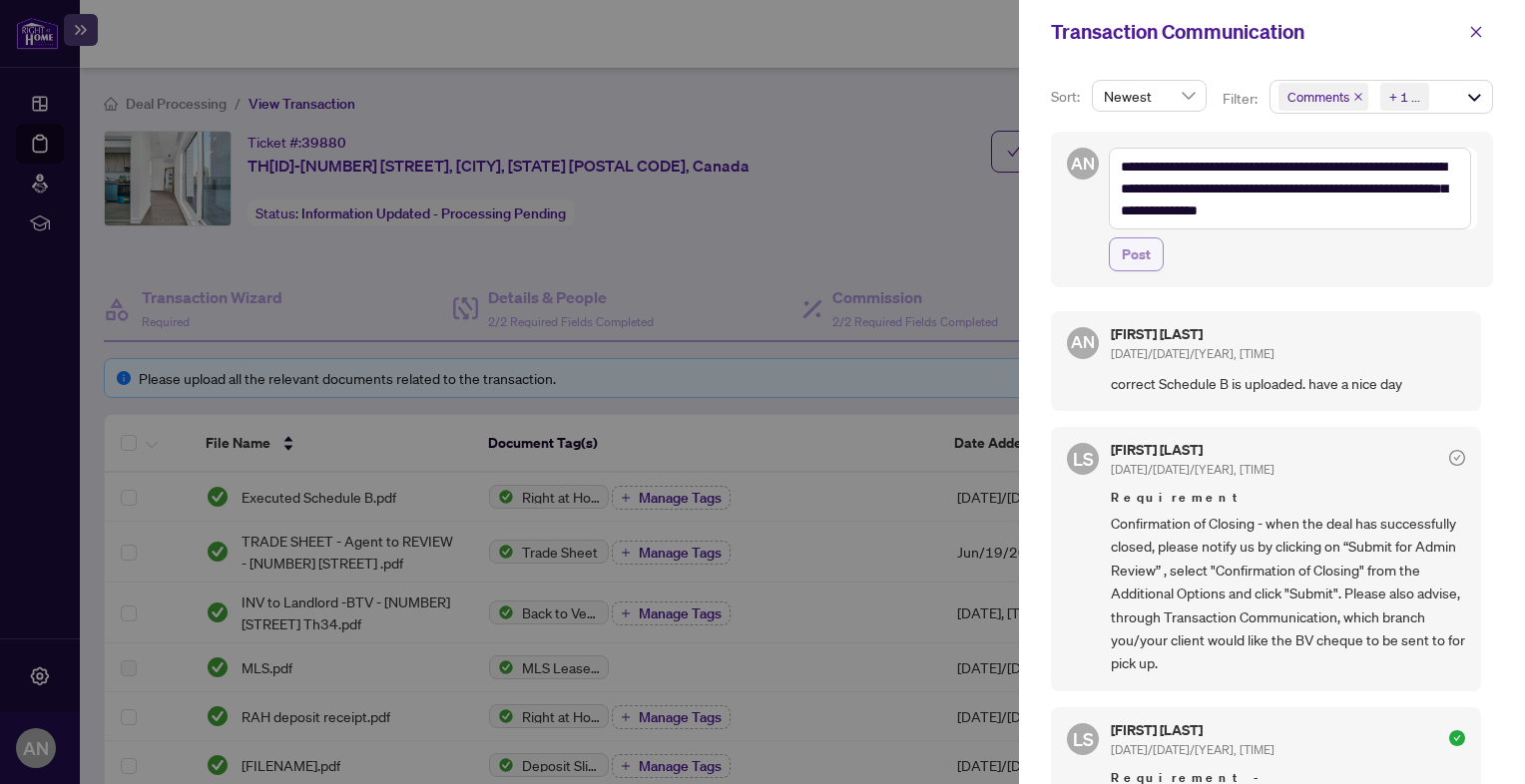 click on "Post" at bounding box center [1136, 254] 